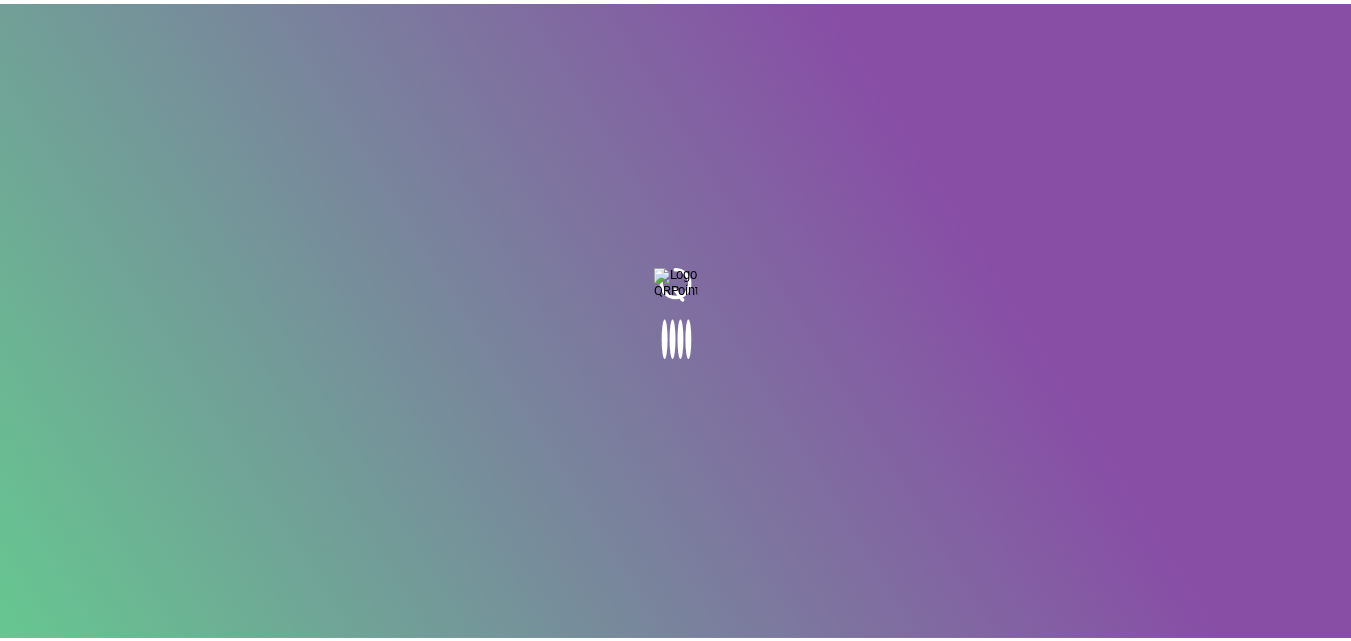scroll, scrollTop: 0, scrollLeft: 0, axis: both 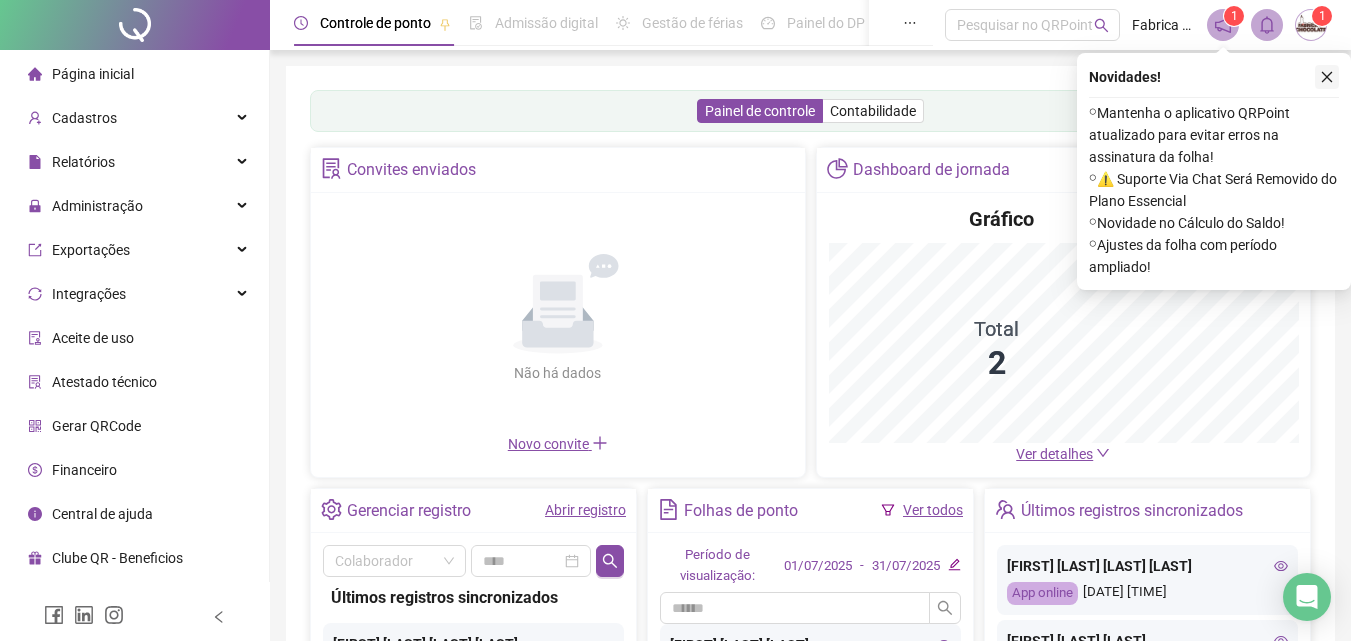 click 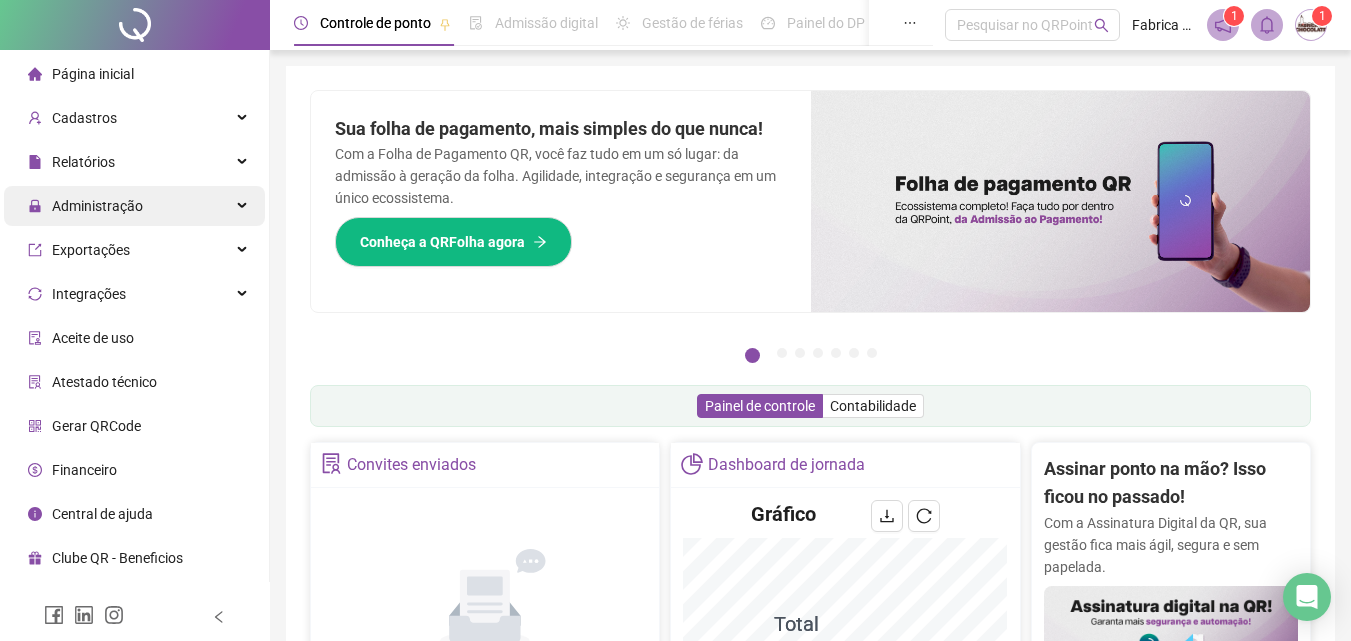 click on "Administração" at bounding box center (97, 206) 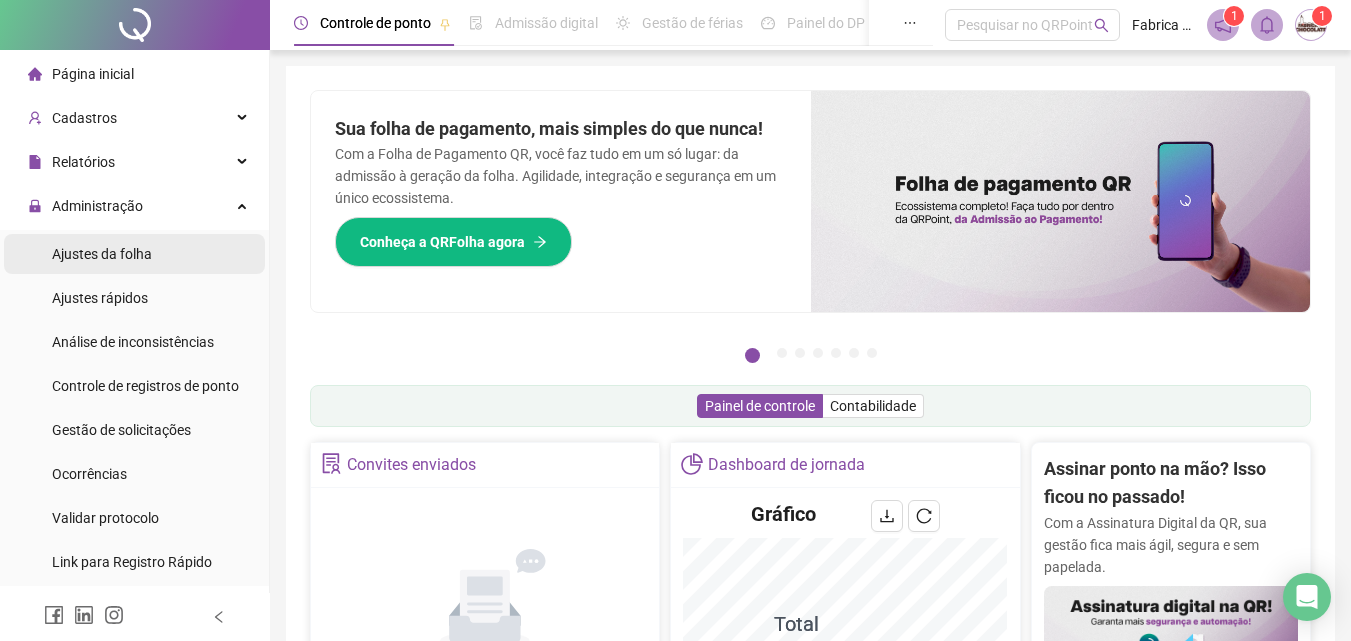 click on "Ajustes da folha" at bounding box center (102, 254) 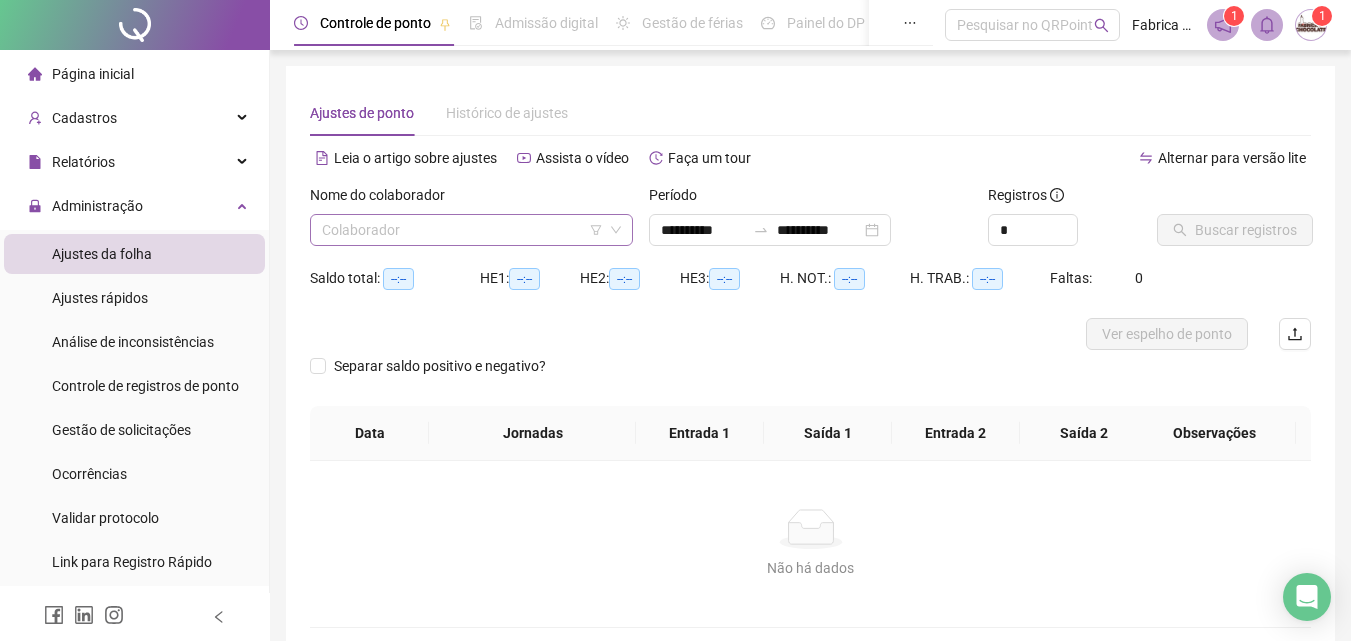 click at bounding box center (462, 230) 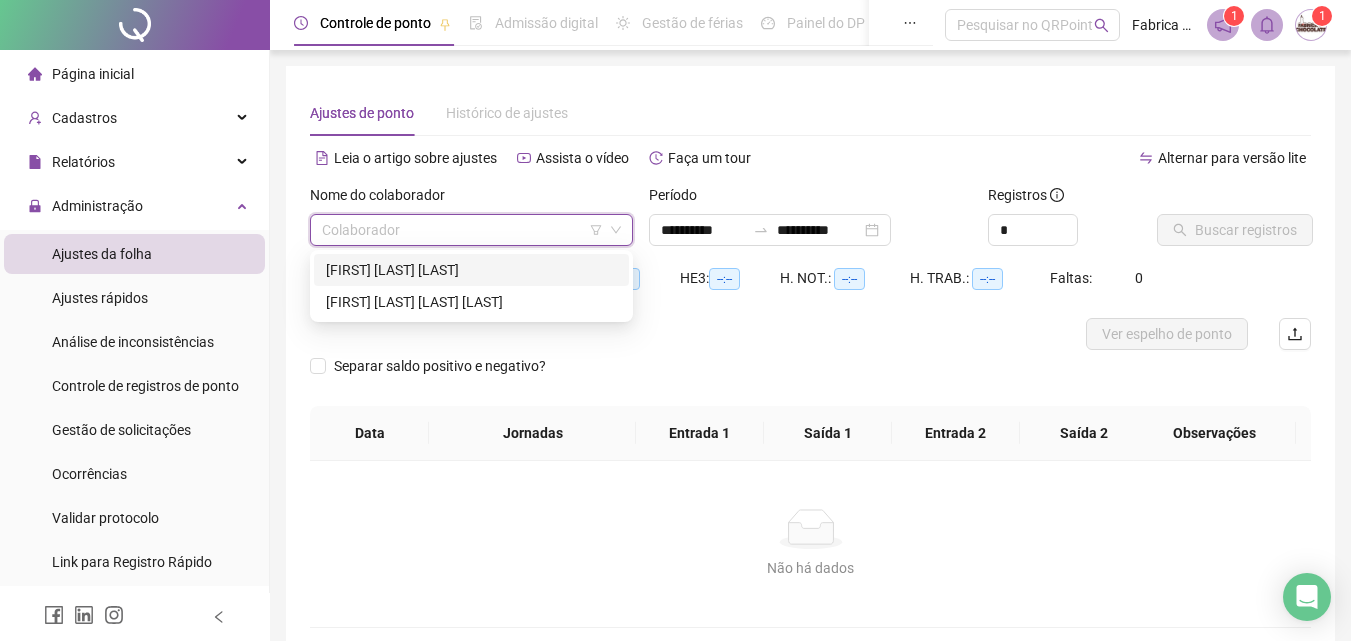 click on "[FIRST] [LAST] [LAST]" at bounding box center (471, 270) 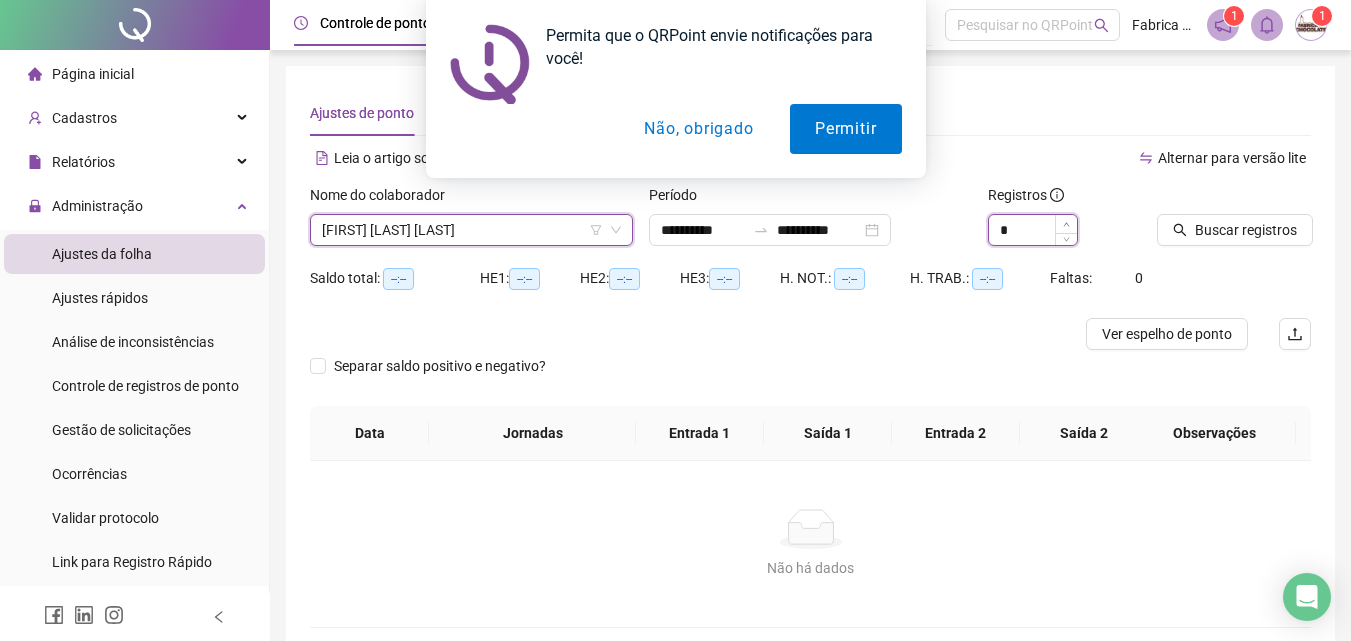 type on "*" 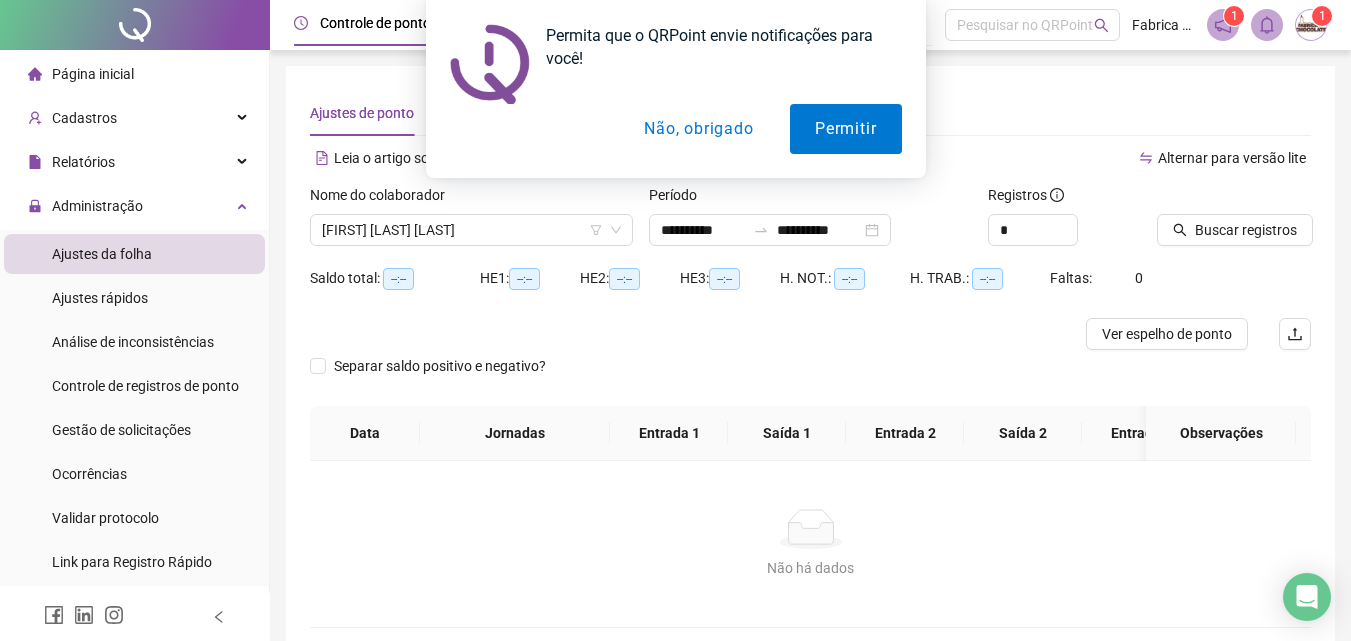 click on "Não, obrigado" at bounding box center [698, 129] 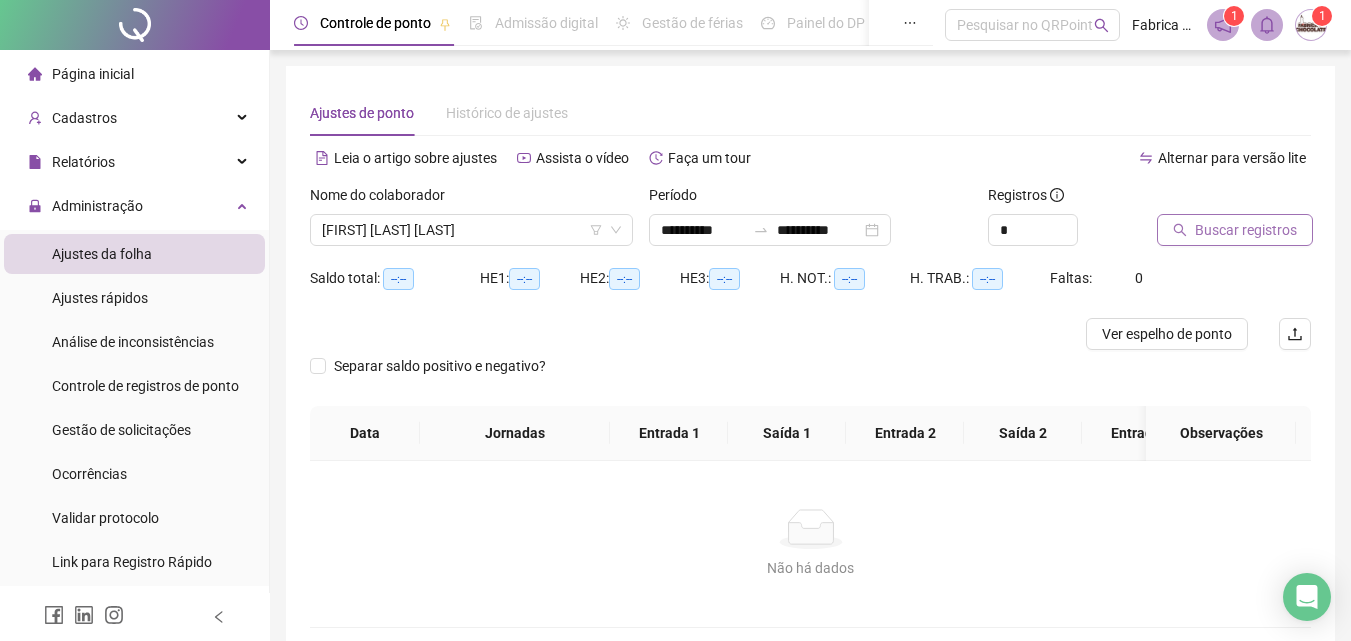 click on "Buscar registros" at bounding box center [1246, 230] 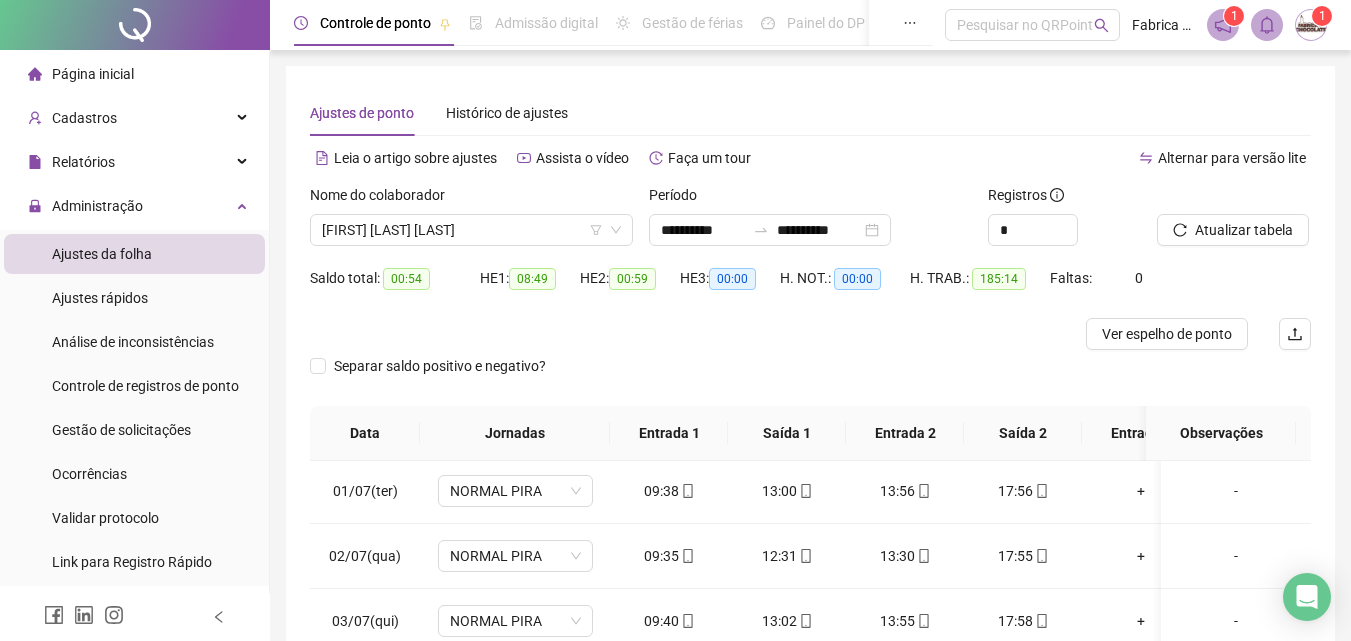 scroll, scrollTop: 0, scrollLeft: 0, axis: both 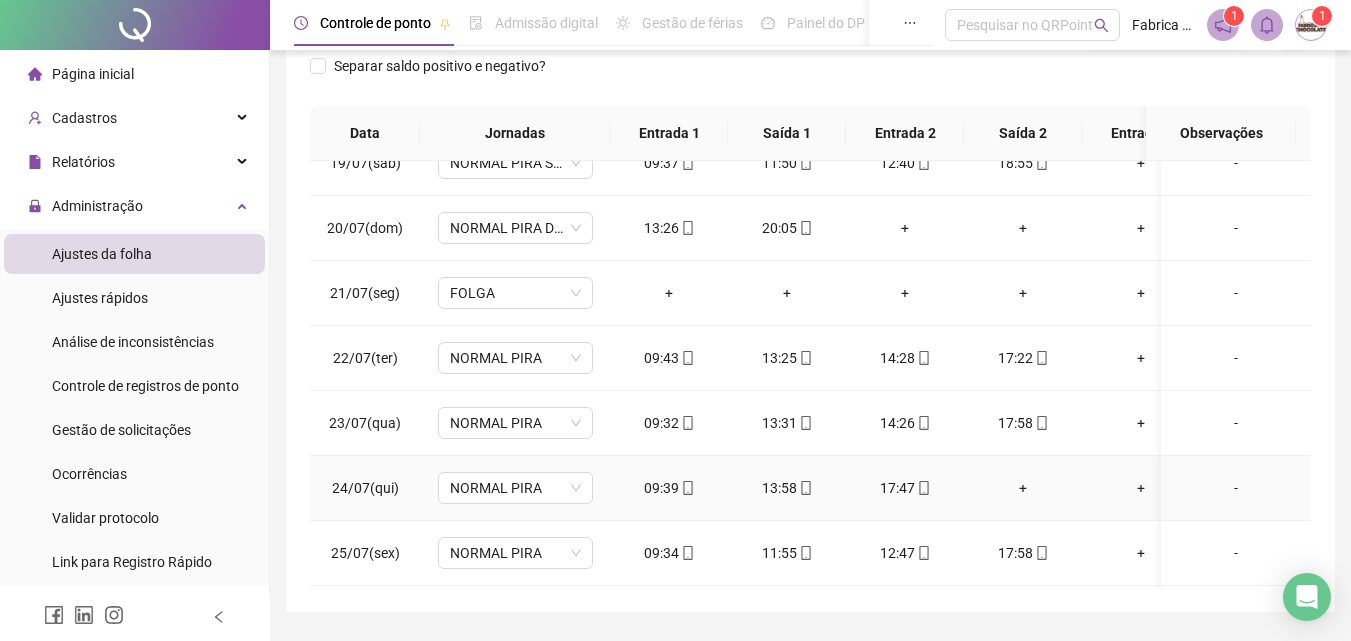 click on "+" at bounding box center (1141, 488) 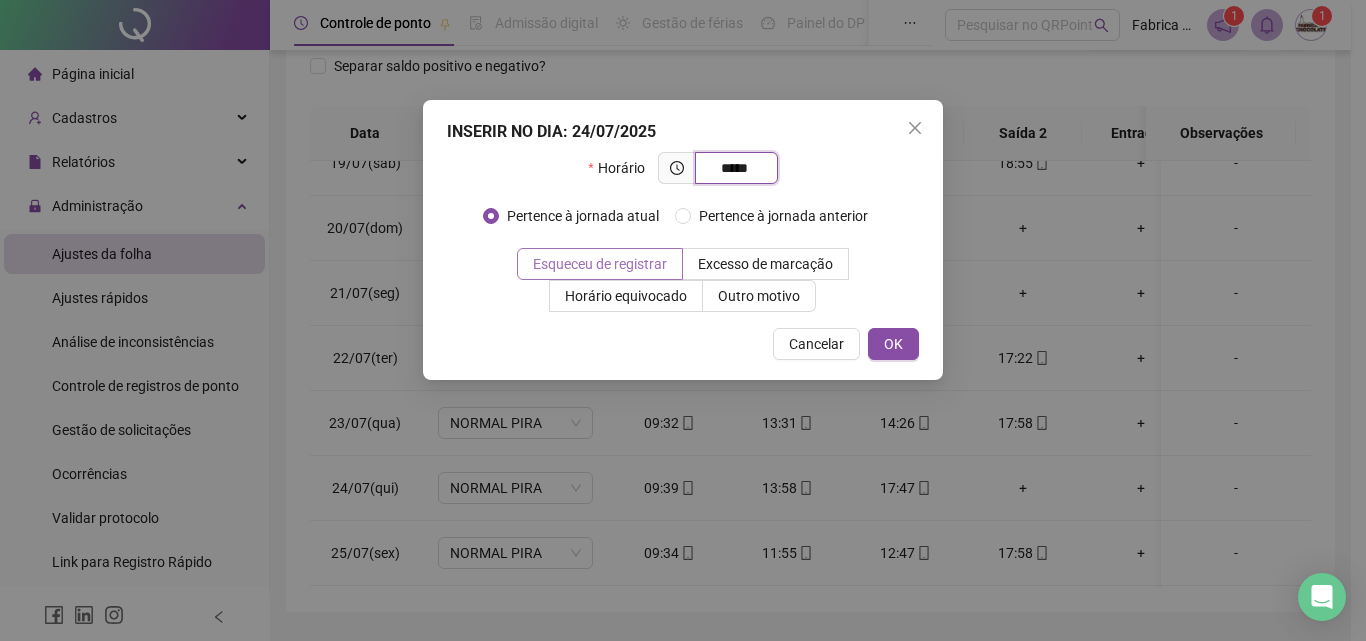 type on "*****" 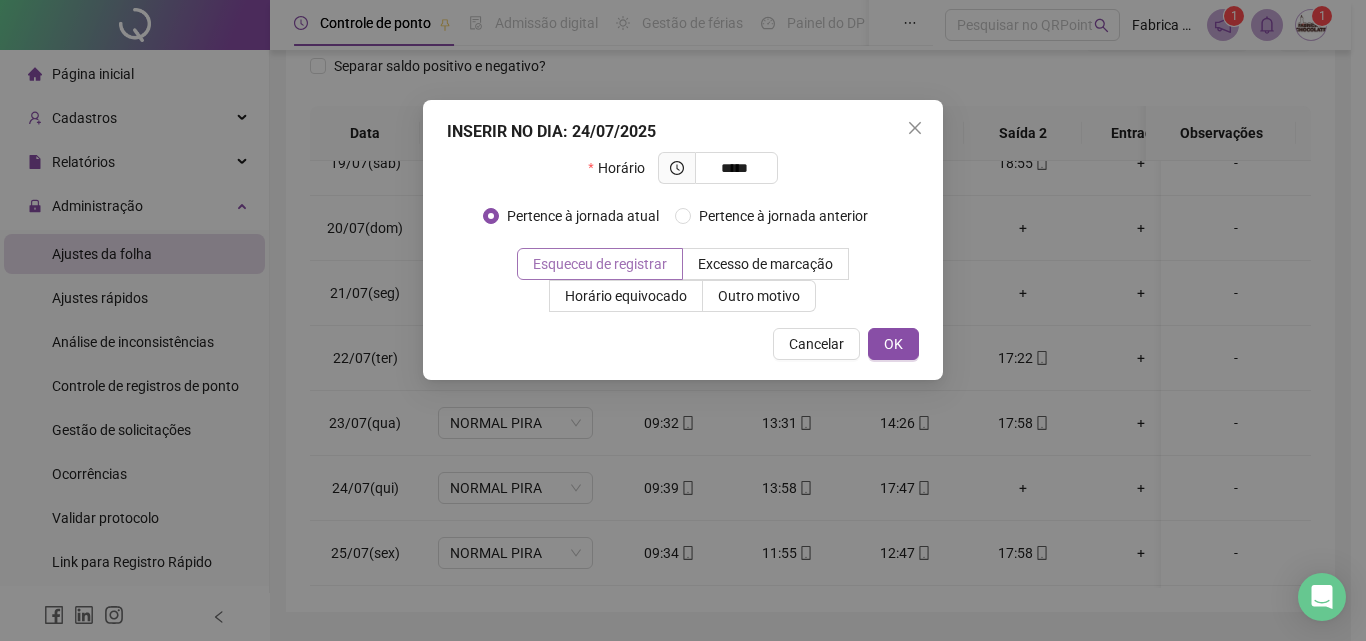click on "Esqueceu de registrar" at bounding box center [600, 264] 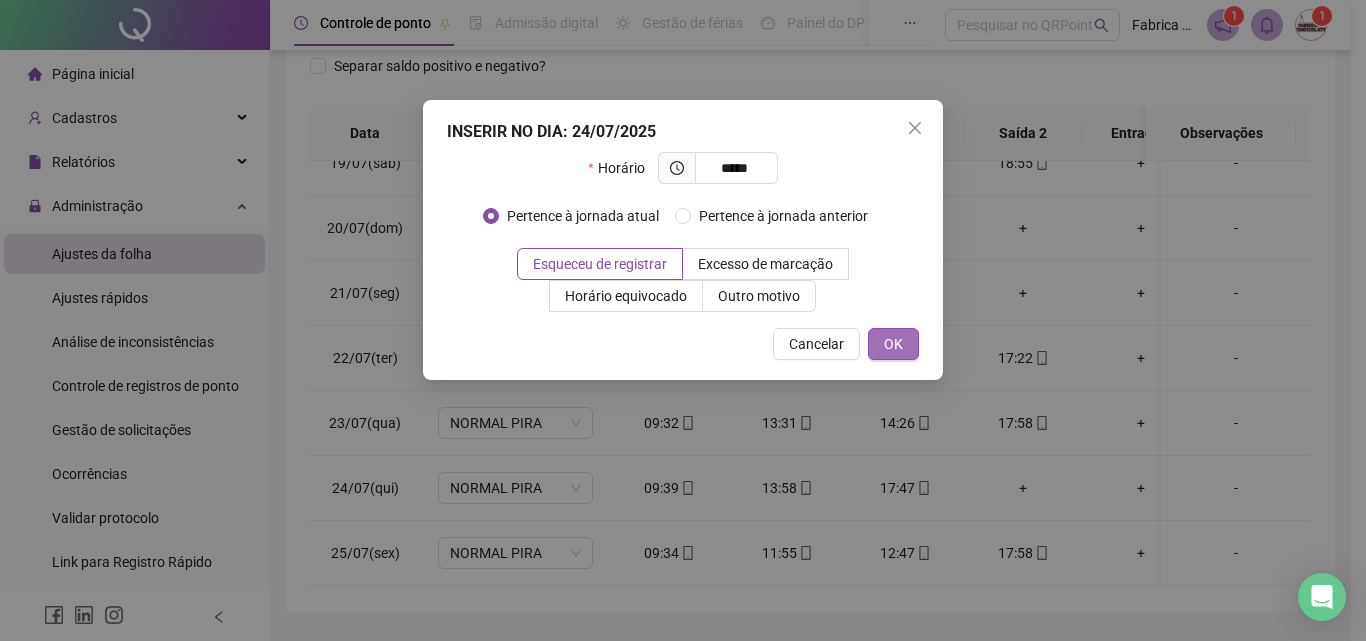 click on "OK" at bounding box center (893, 344) 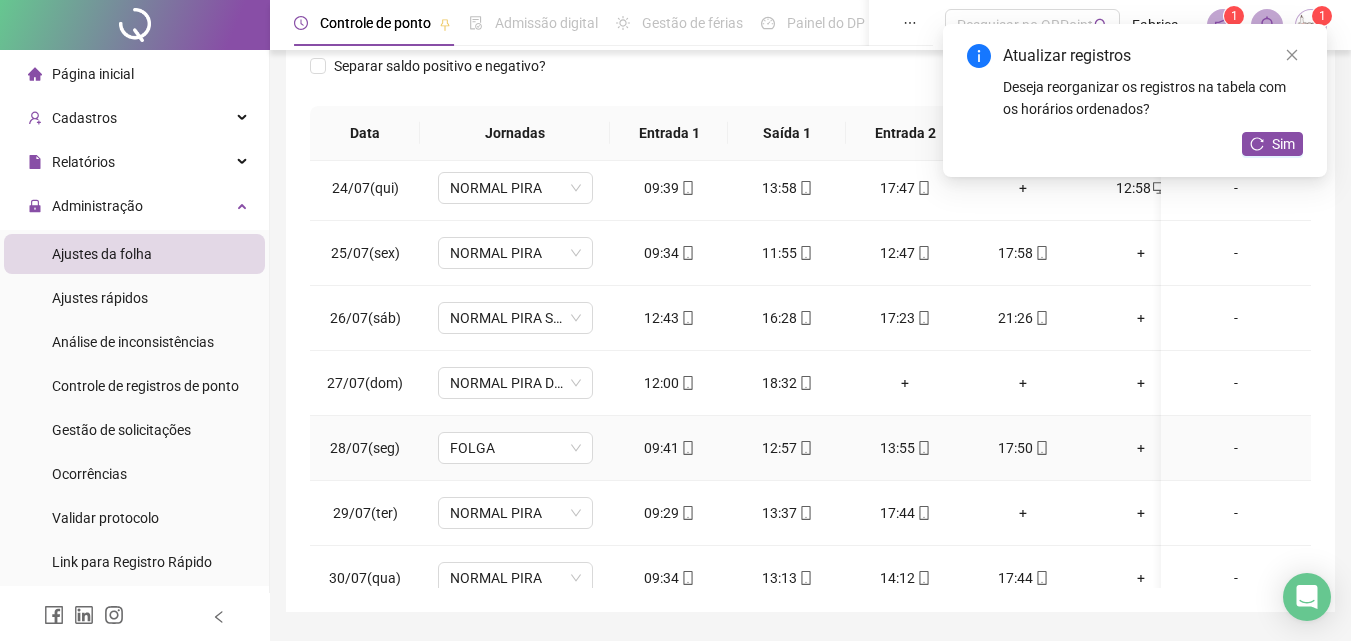 scroll, scrollTop: 1600, scrollLeft: 0, axis: vertical 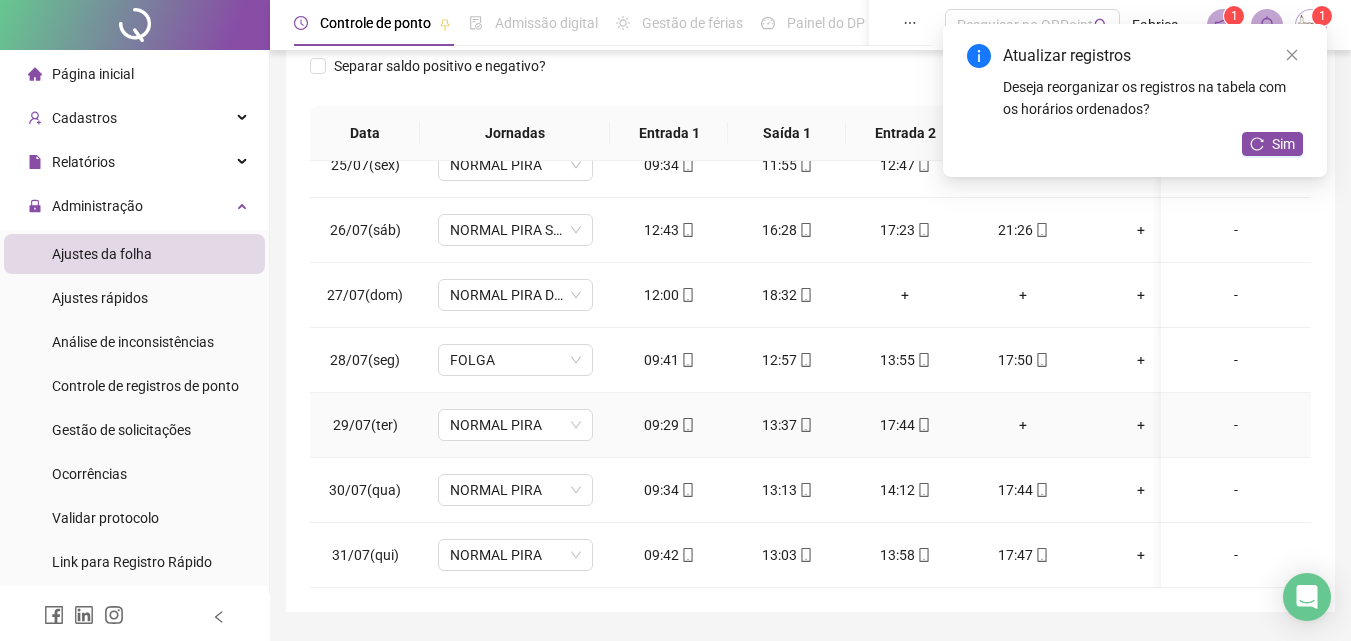 click on "+" at bounding box center (1023, 425) 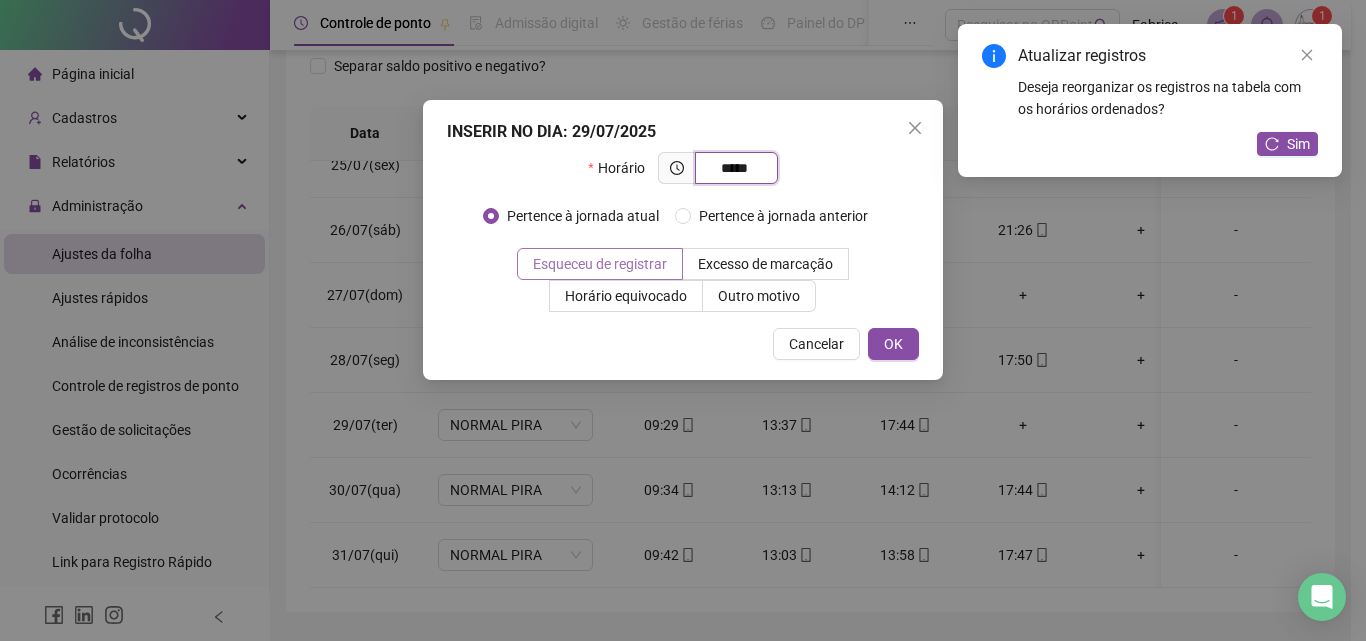 type on "*****" 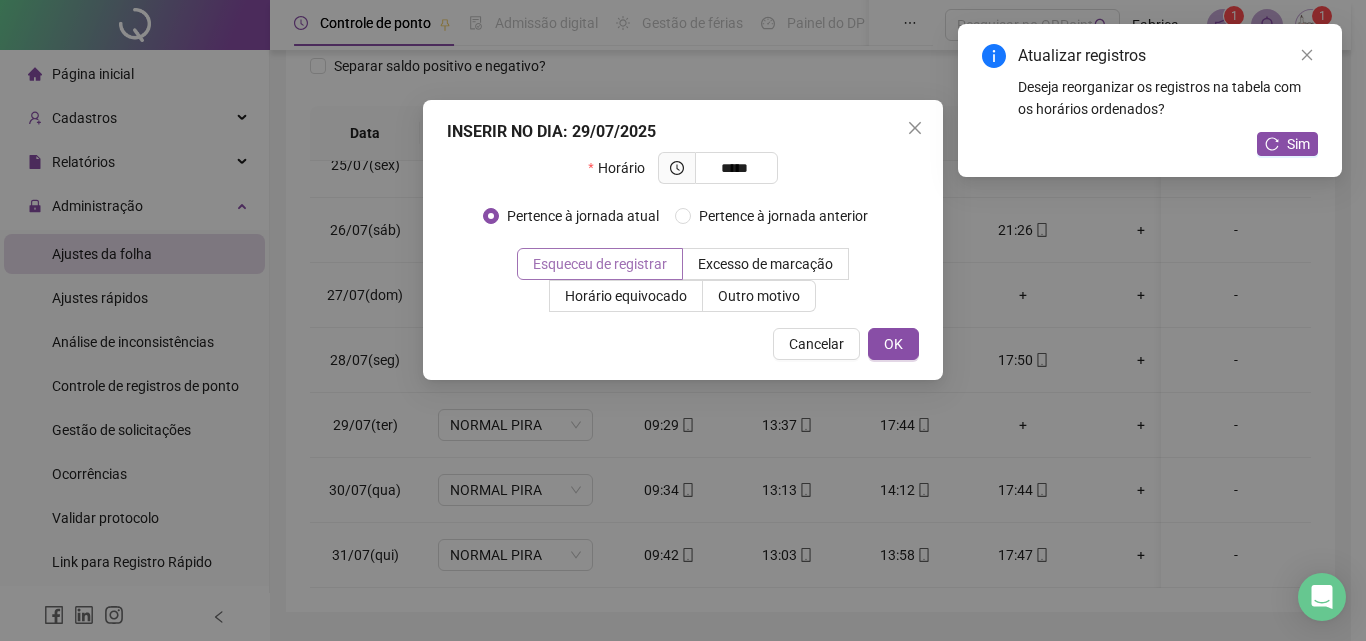 click on "Esqueceu de registrar" at bounding box center [600, 264] 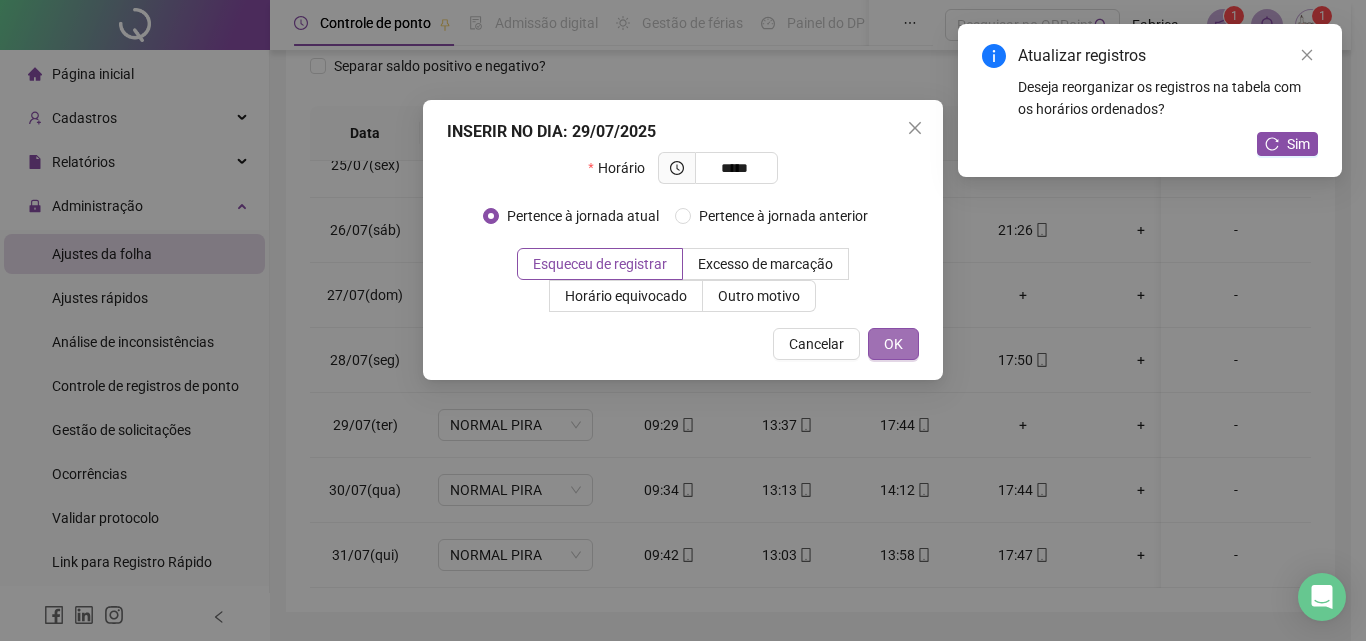 click on "OK" at bounding box center [893, 344] 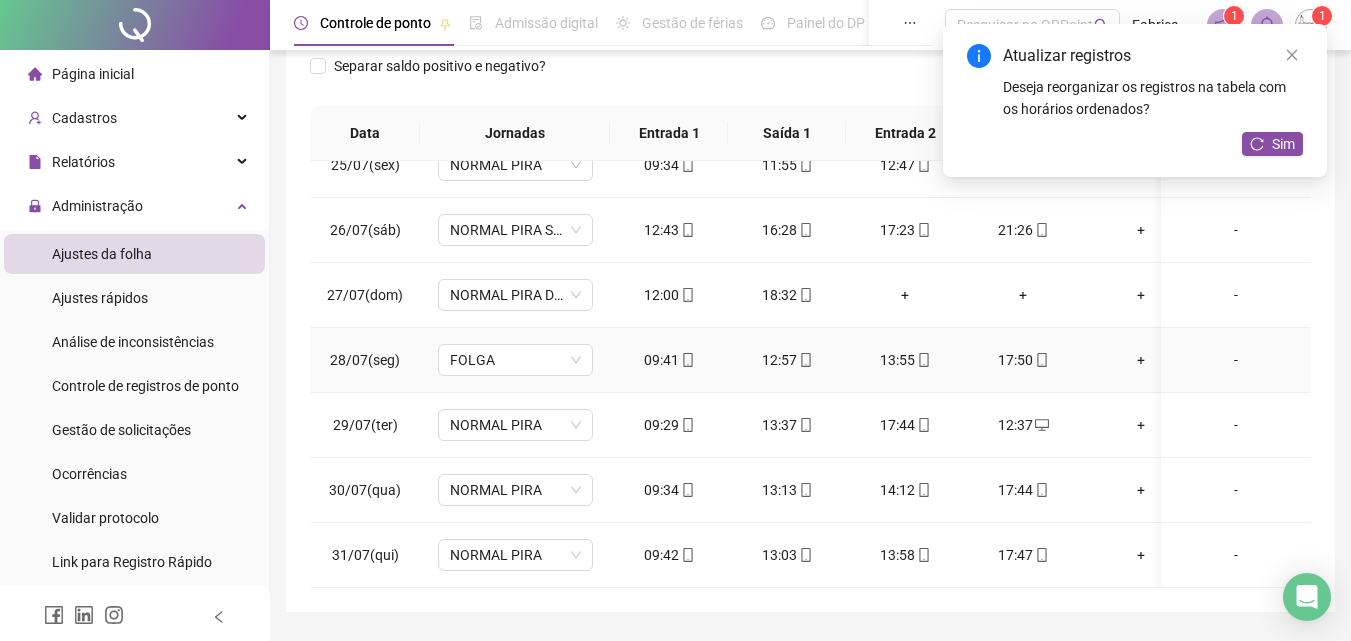 scroll, scrollTop: 1603, scrollLeft: 0, axis: vertical 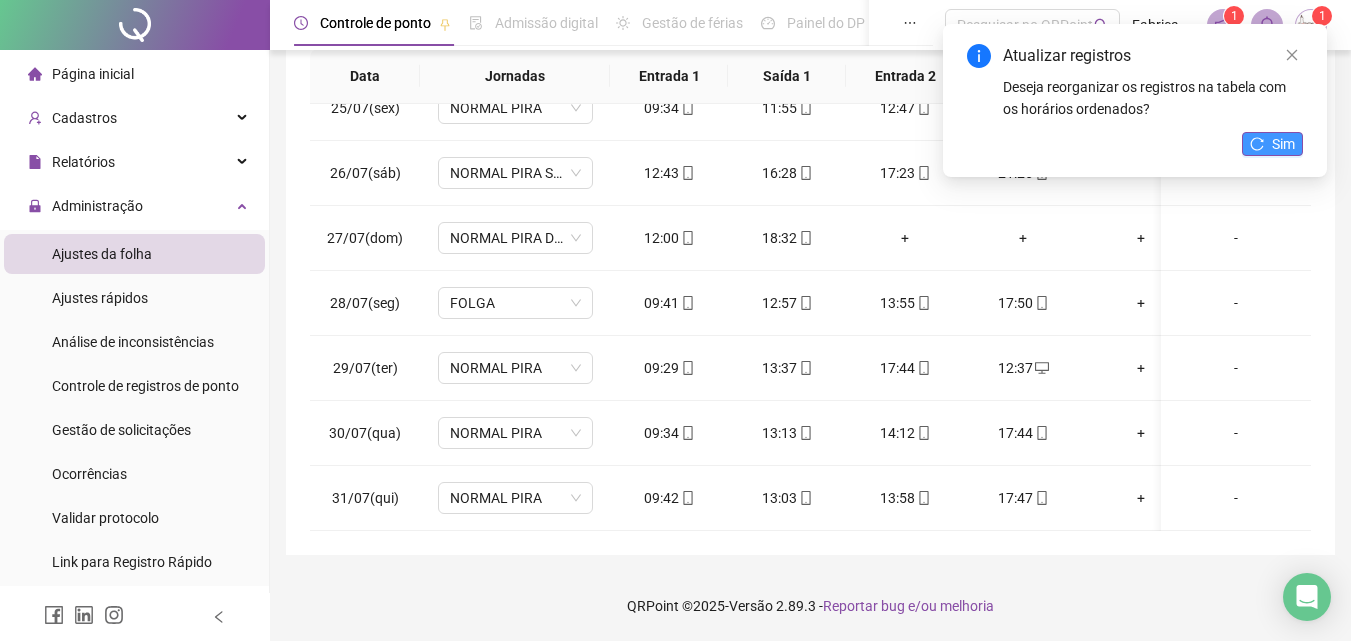 click on "Sim" at bounding box center (1283, 144) 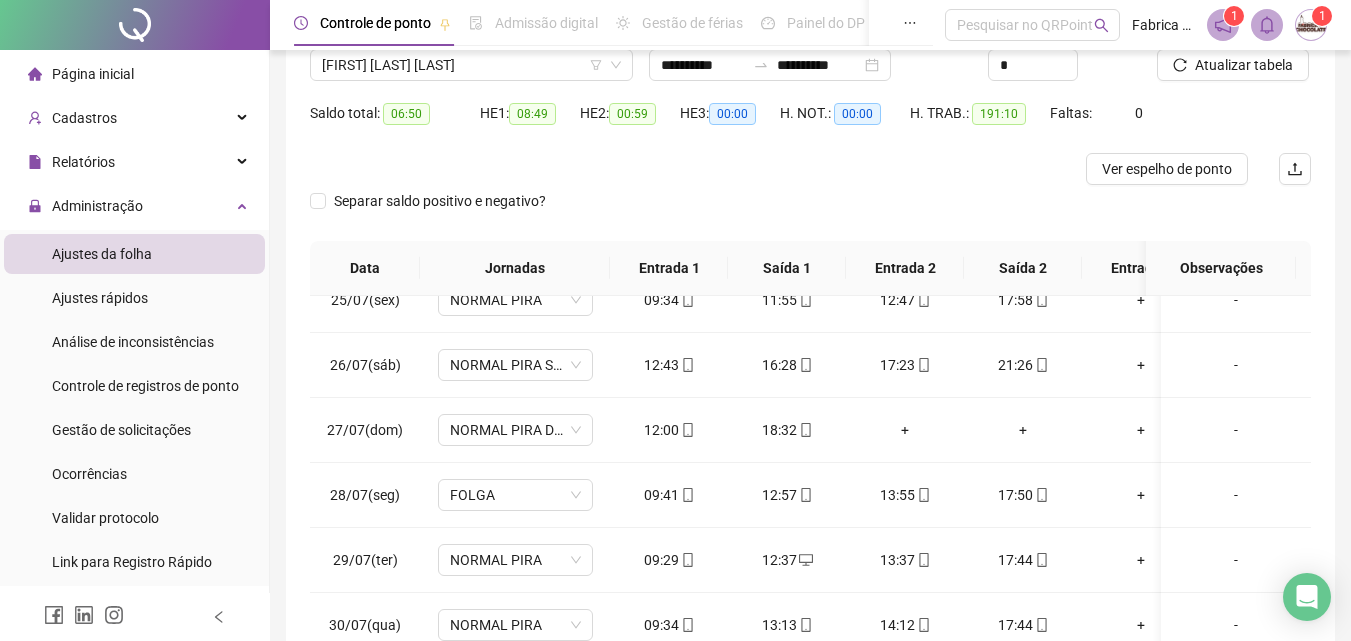 scroll, scrollTop: 157, scrollLeft: 0, axis: vertical 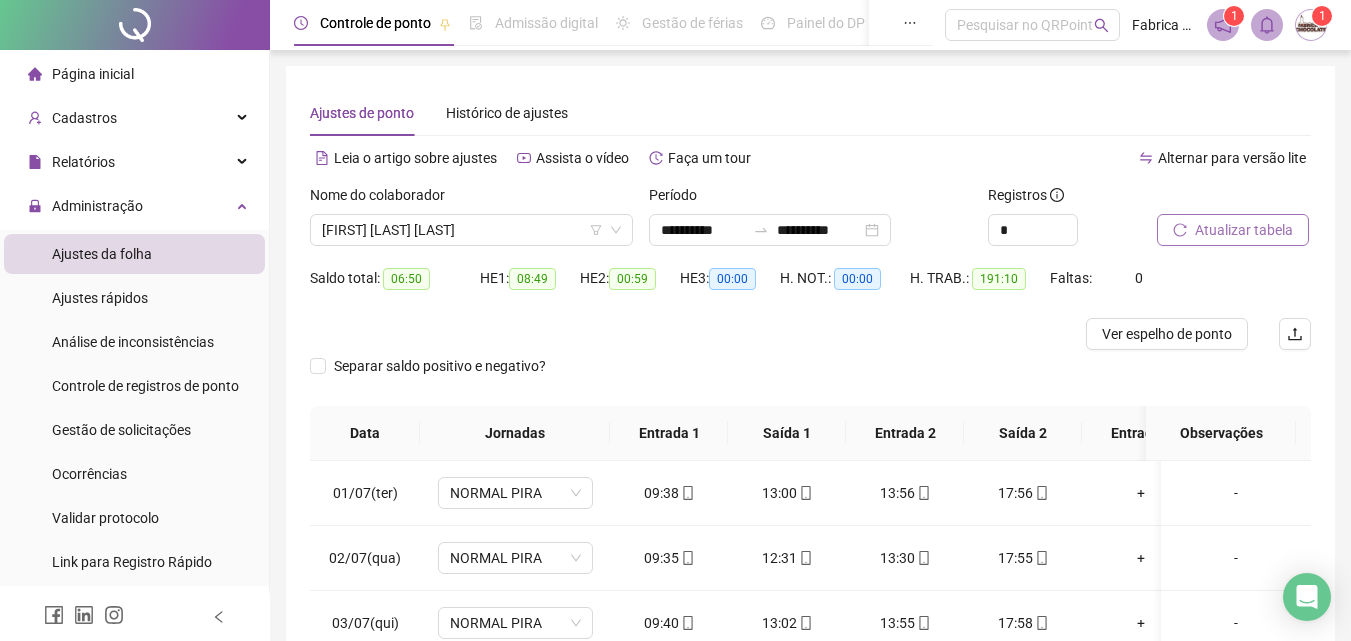 click on "Atualizar tabela" at bounding box center [1244, 230] 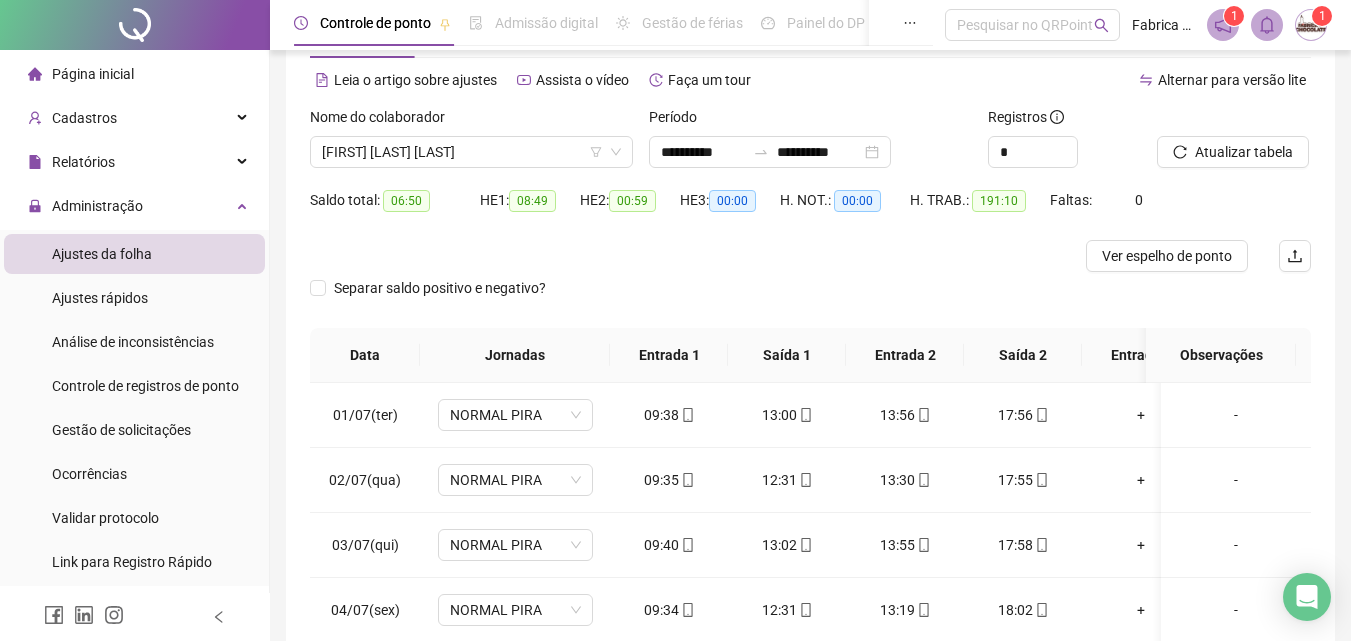 scroll, scrollTop: 200, scrollLeft: 0, axis: vertical 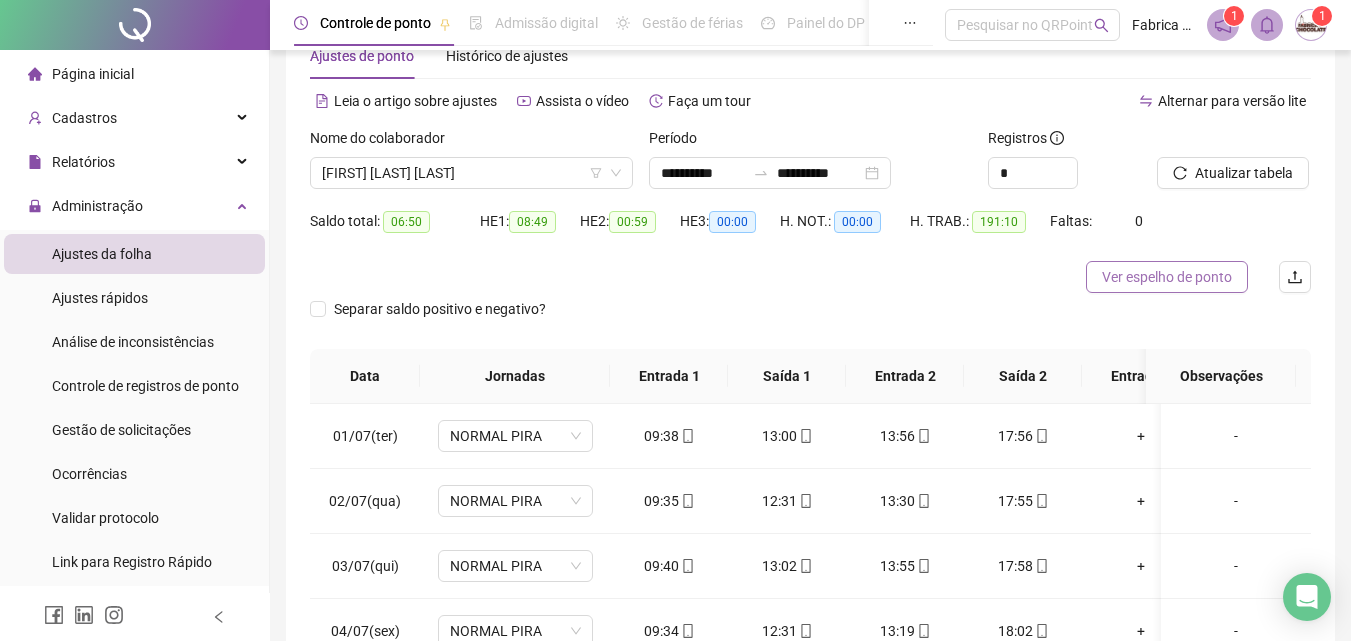 click on "Ver espelho de ponto" at bounding box center (1167, 277) 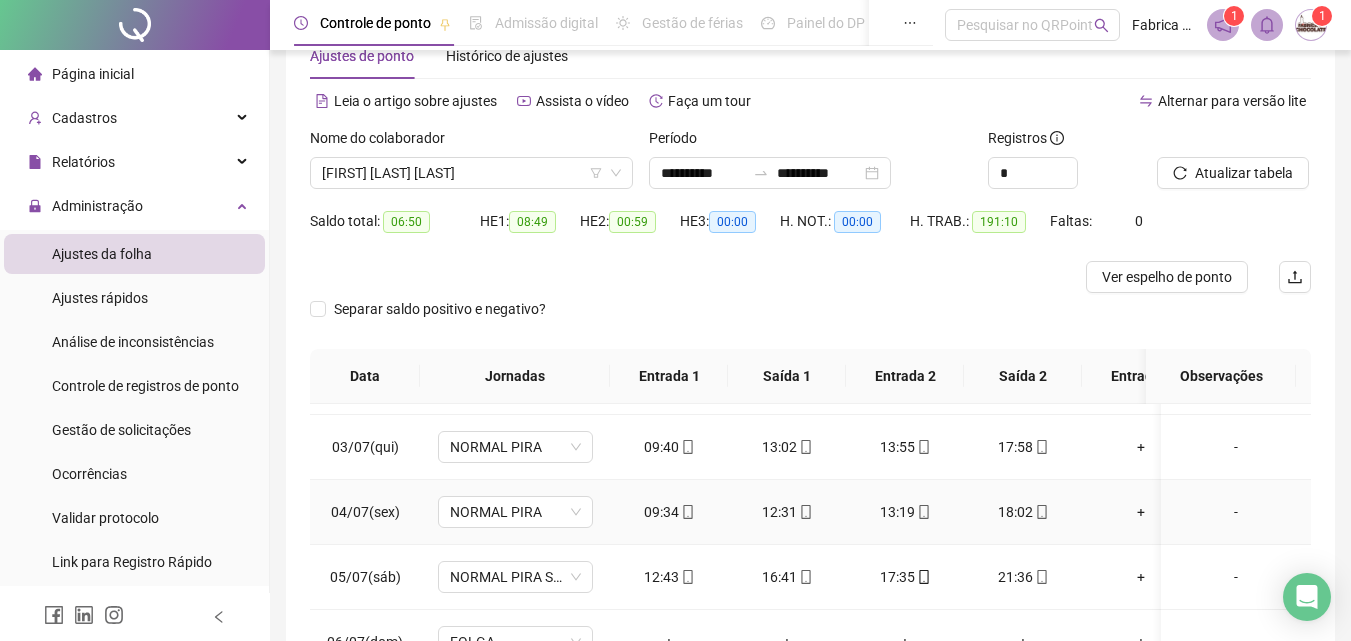 scroll, scrollTop: 200, scrollLeft: 0, axis: vertical 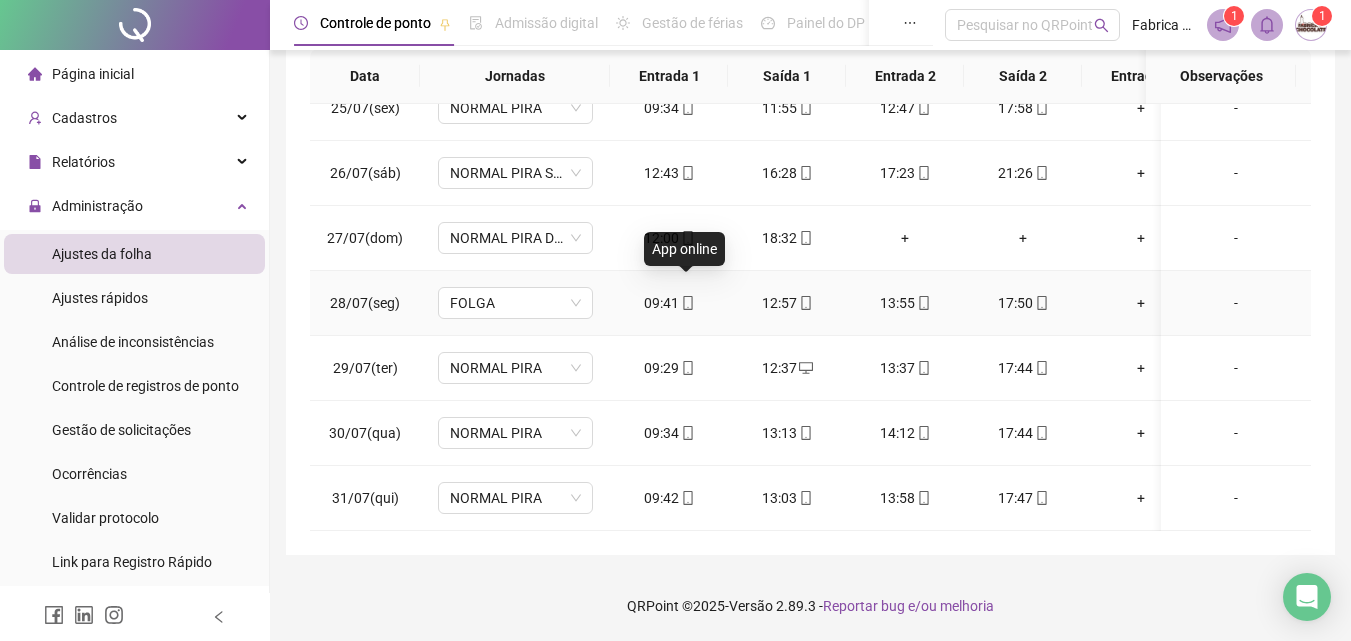 click 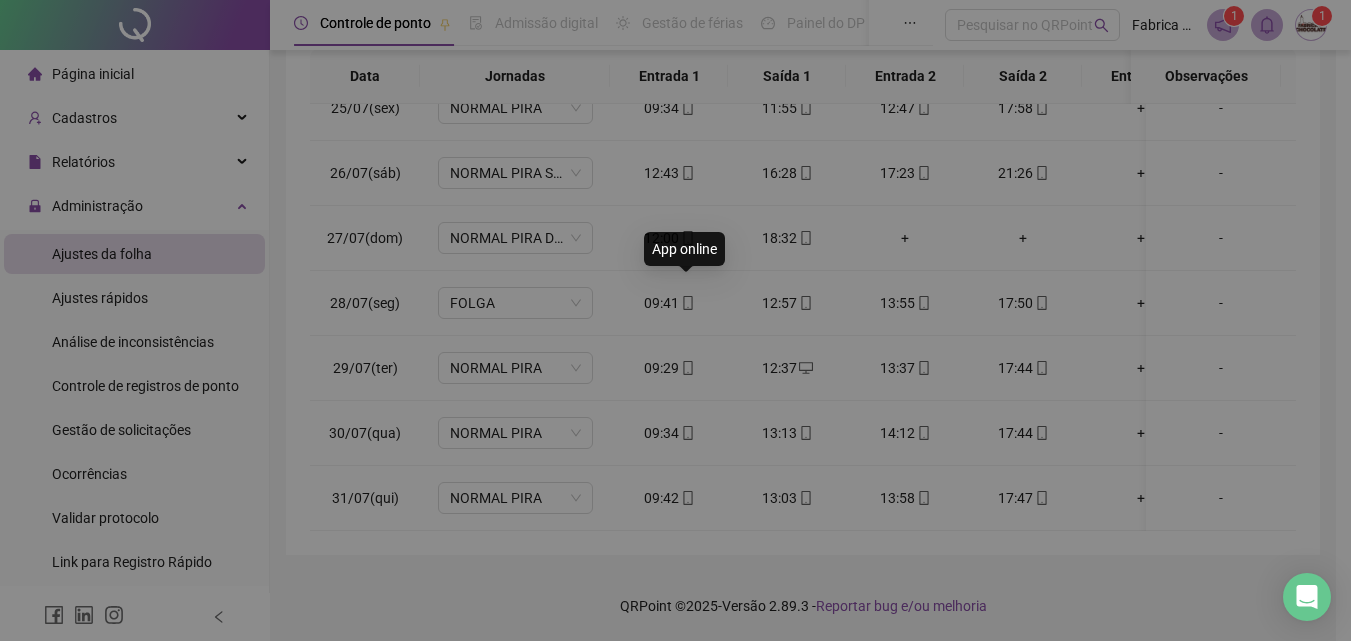 type on "**********" 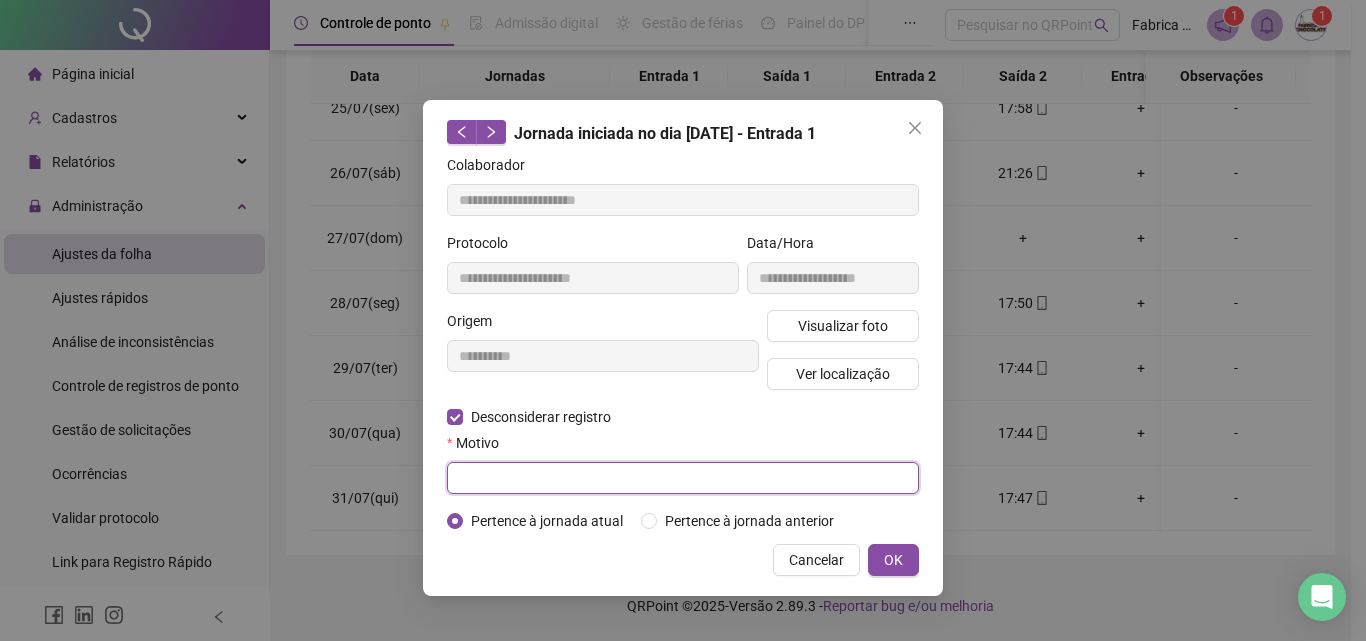 click at bounding box center [683, 478] 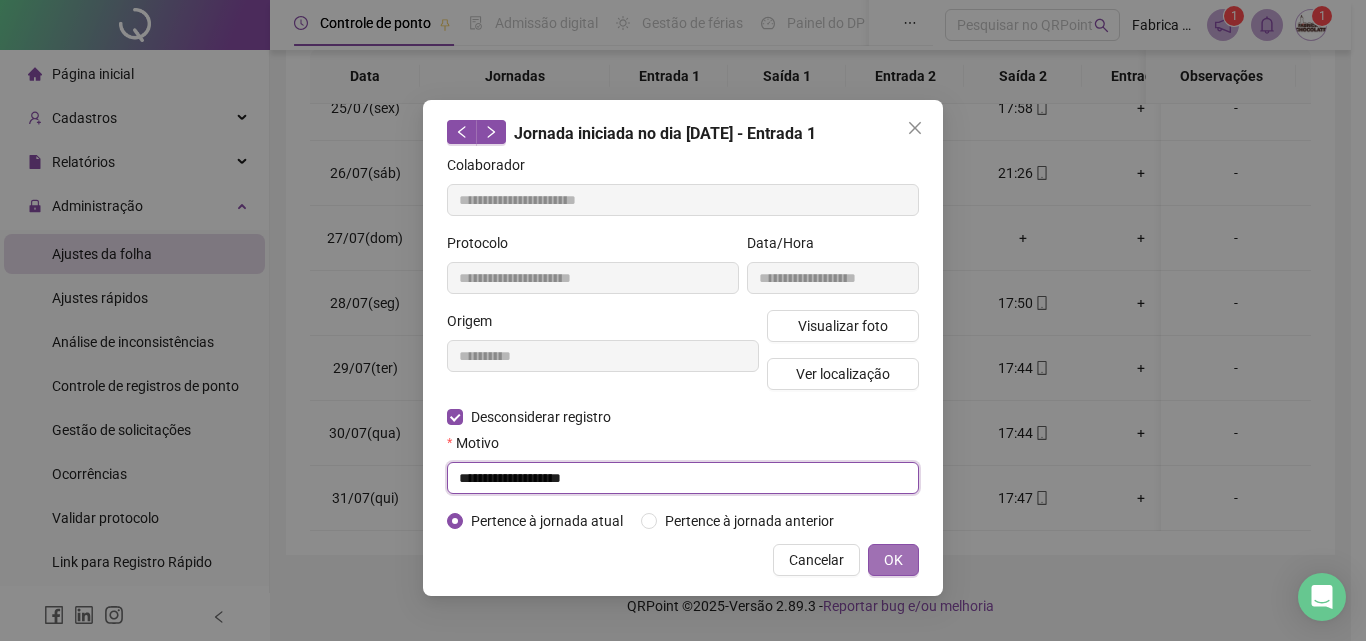 type on "**********" 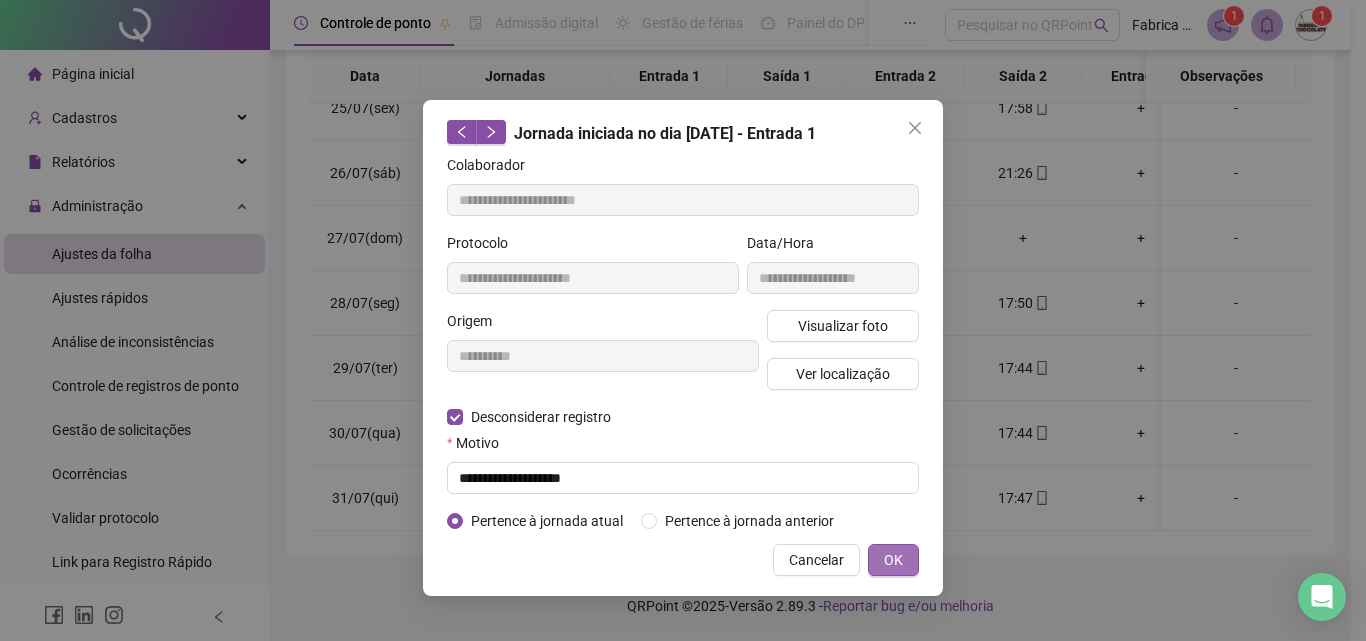 click on "OK" at bounding box center [893, 560] 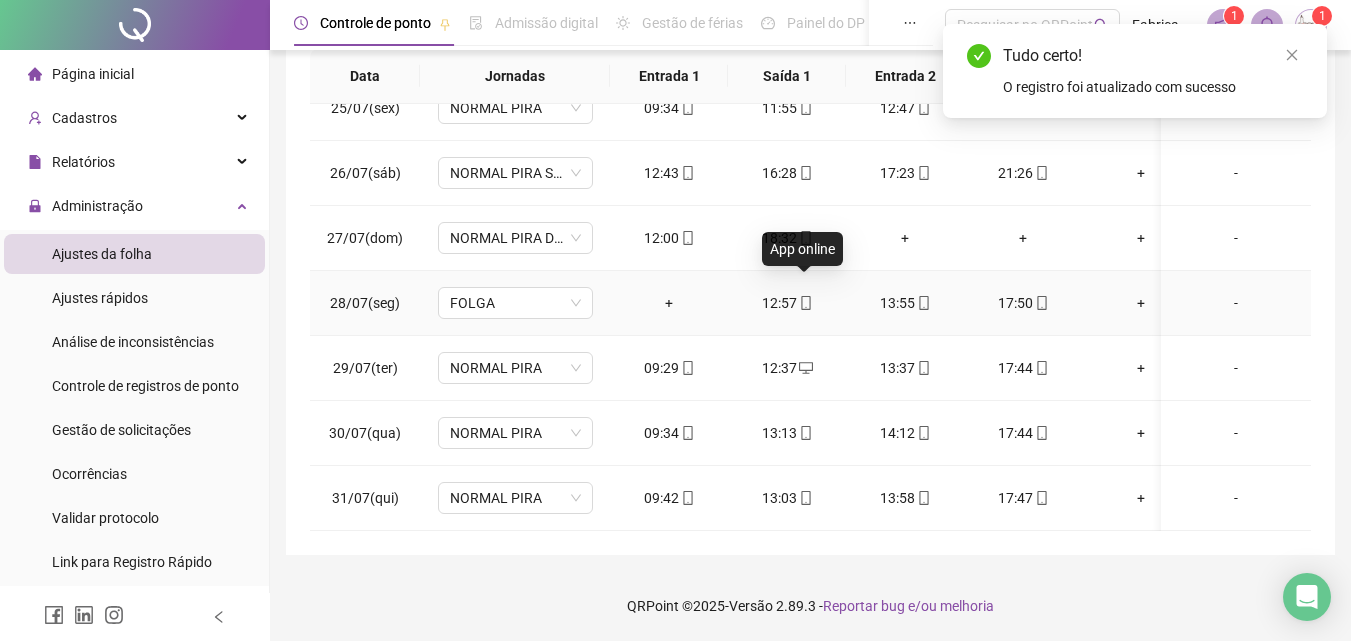 click 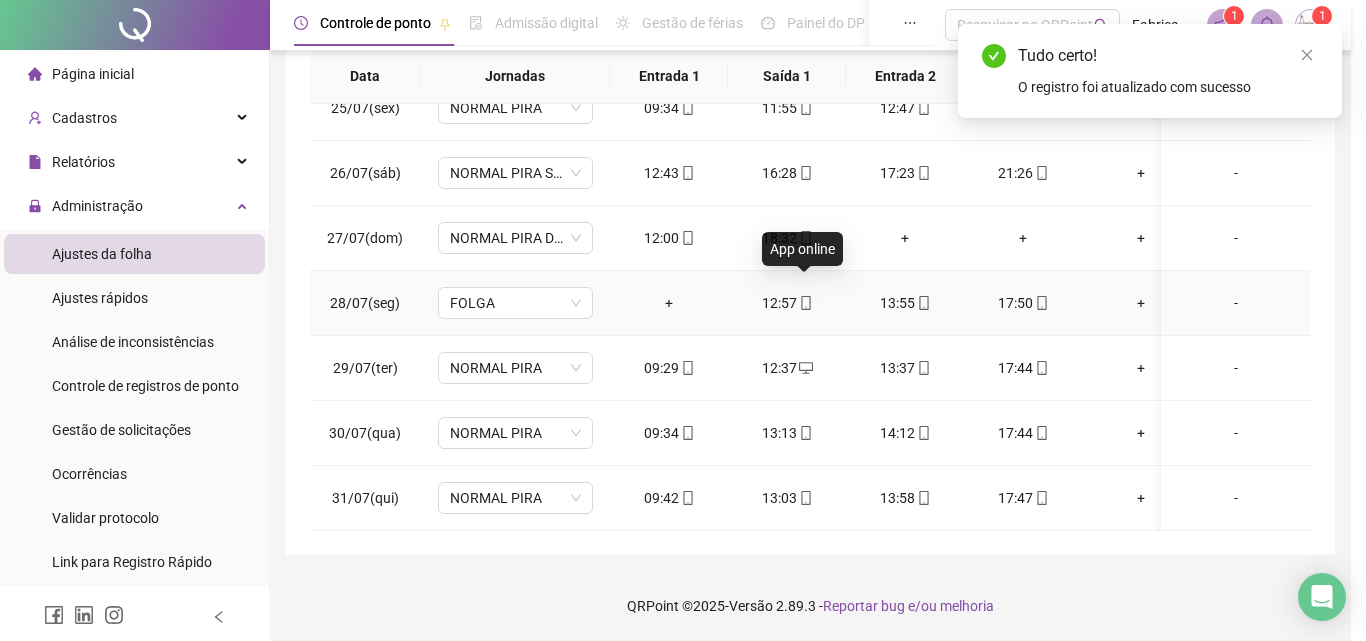 type on "**********" 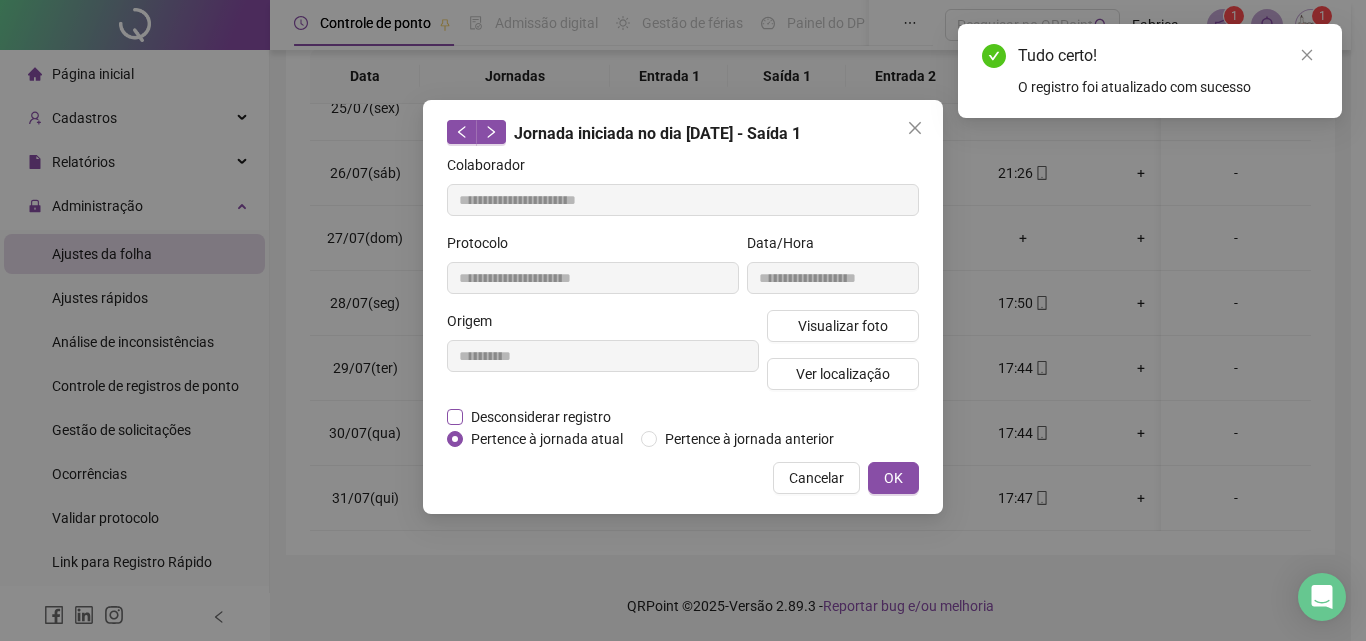 click on "Desconsiderar registro" at bounding box center [541, 417] 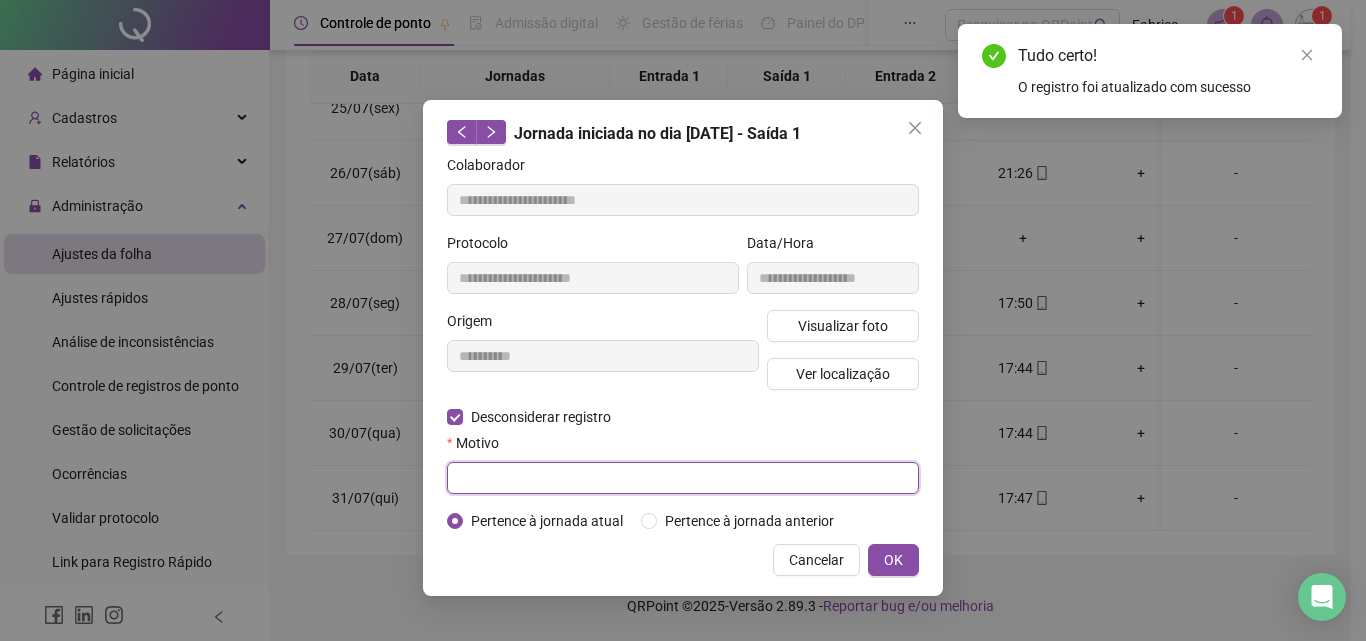 click at bounding box center [683, 478] 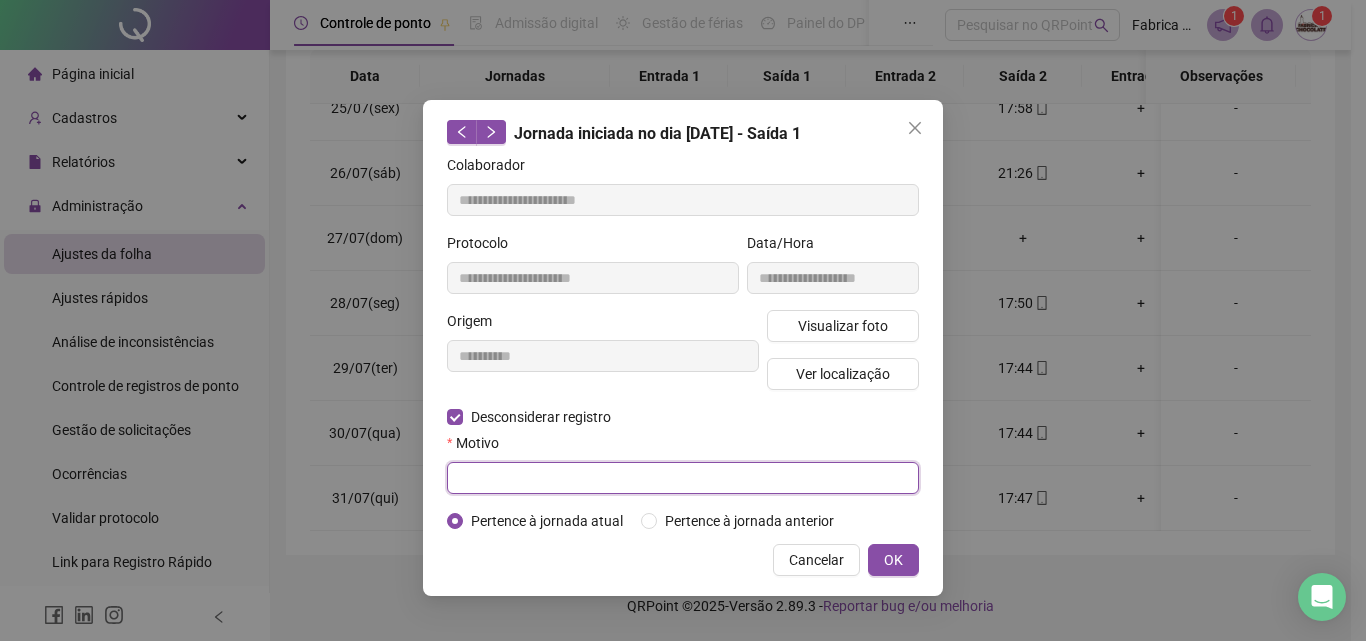 paste on "**********" 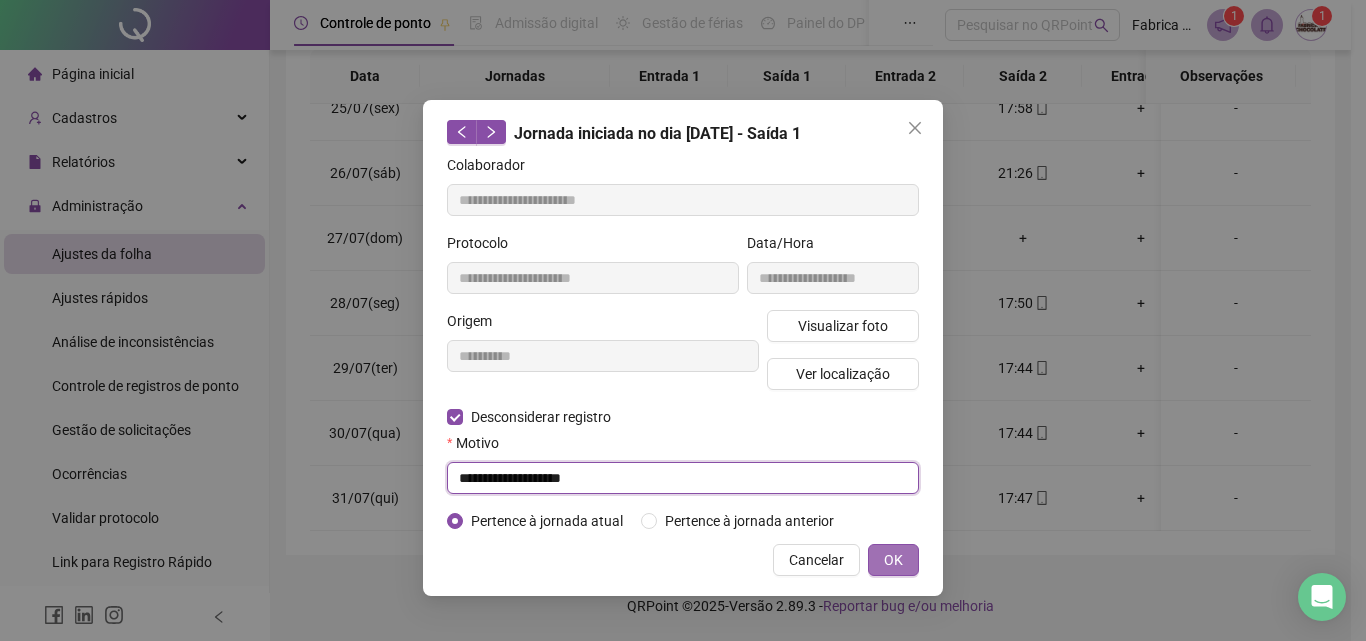type on "**********" 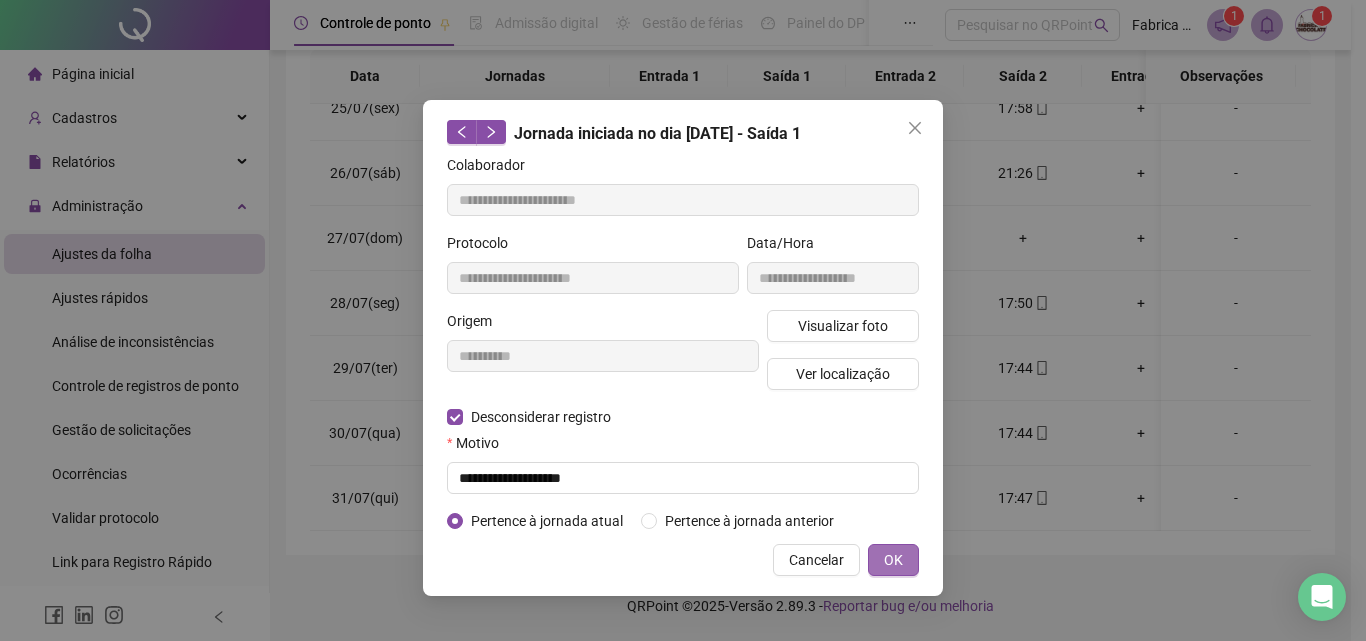 click on "OK" at bounding box center (893, 560) 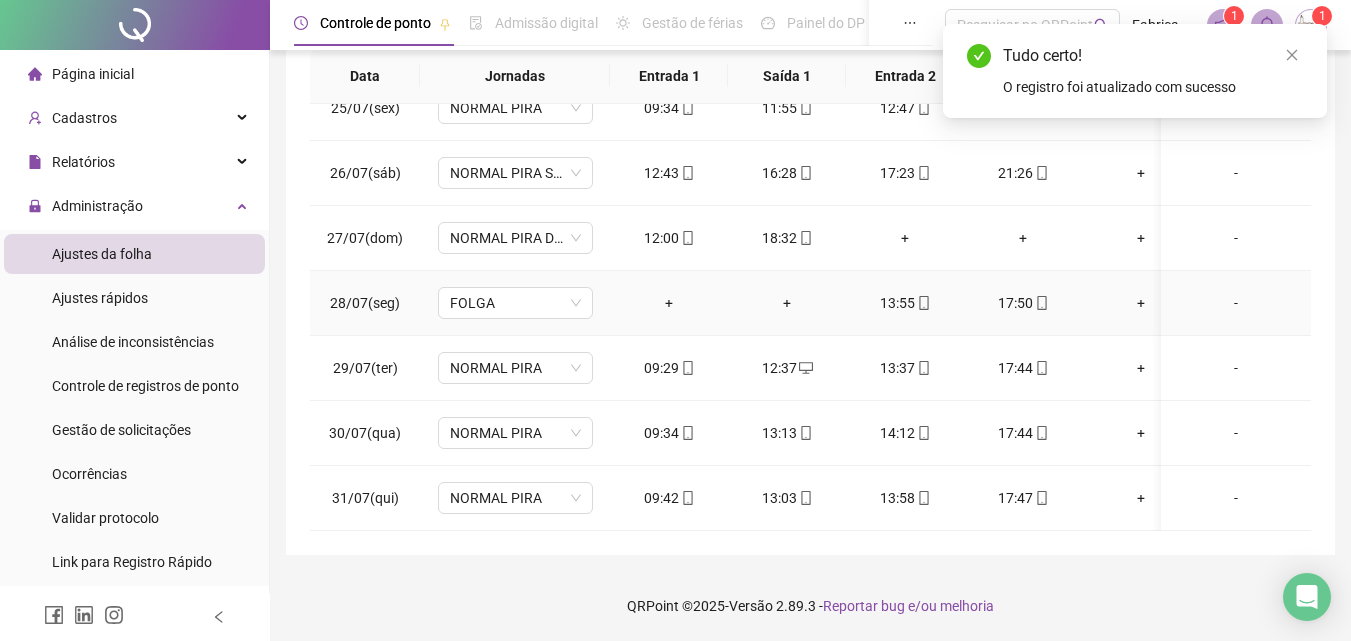 click on "13:55" at bounding box center [905, 303] 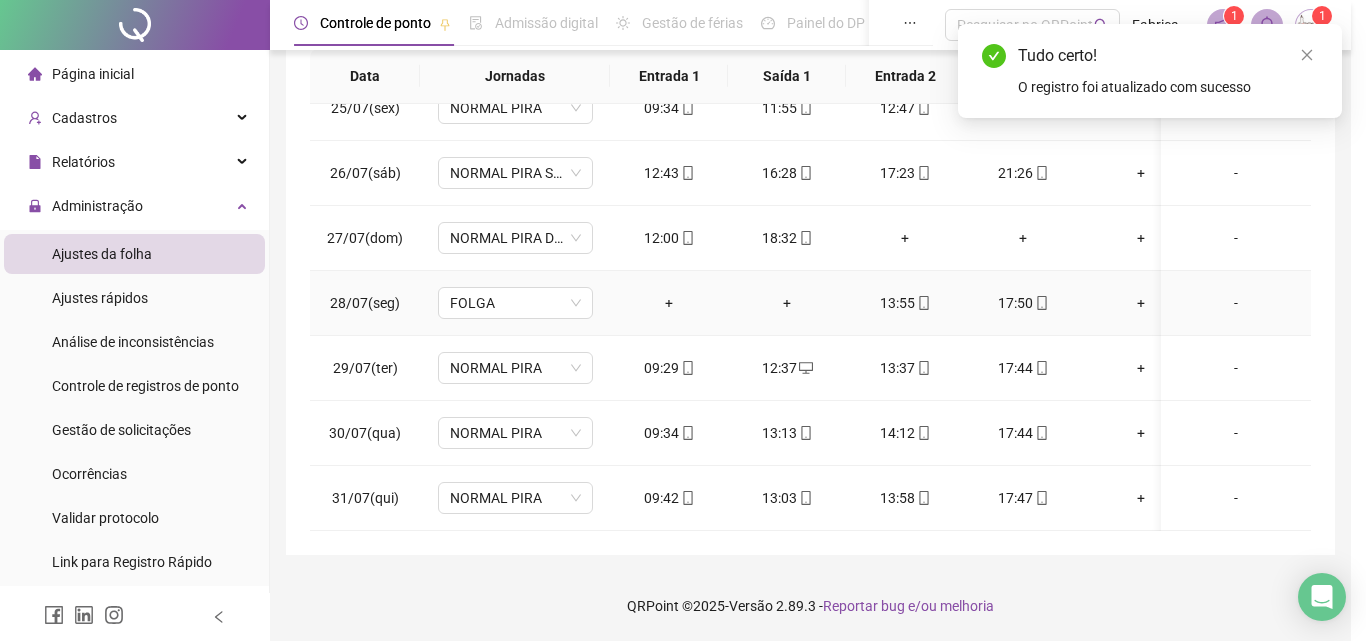 type on "**********" 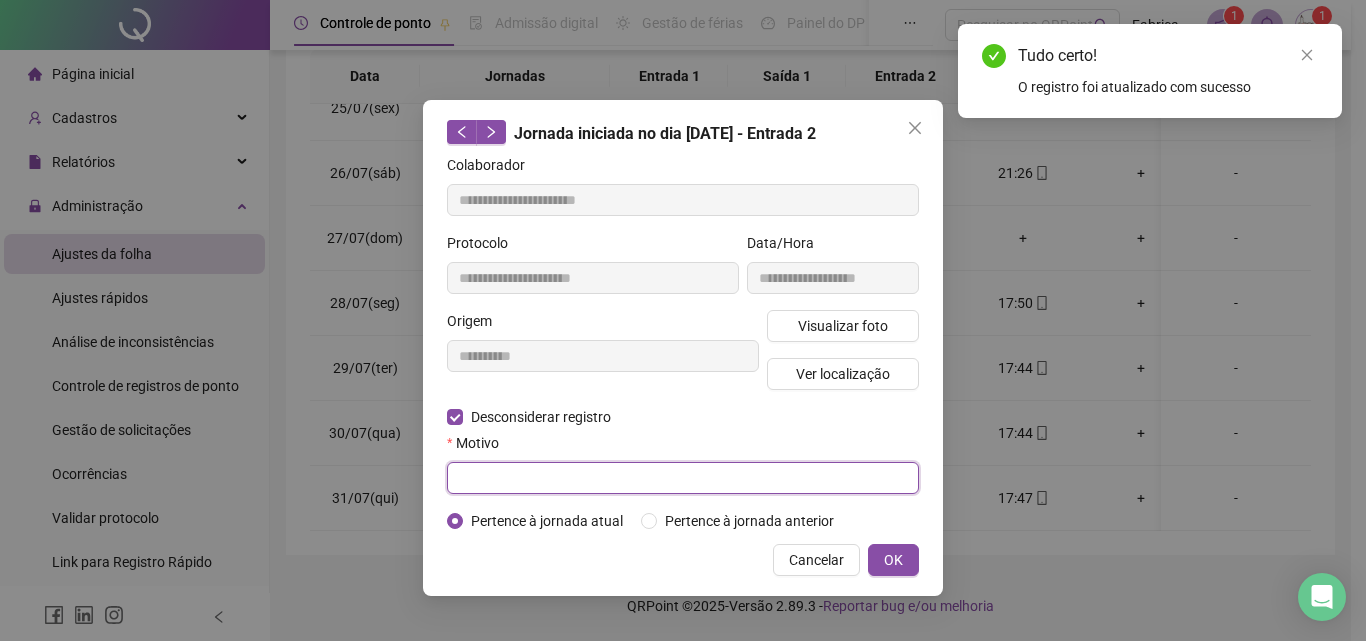 click at bounding box center (683, 478) 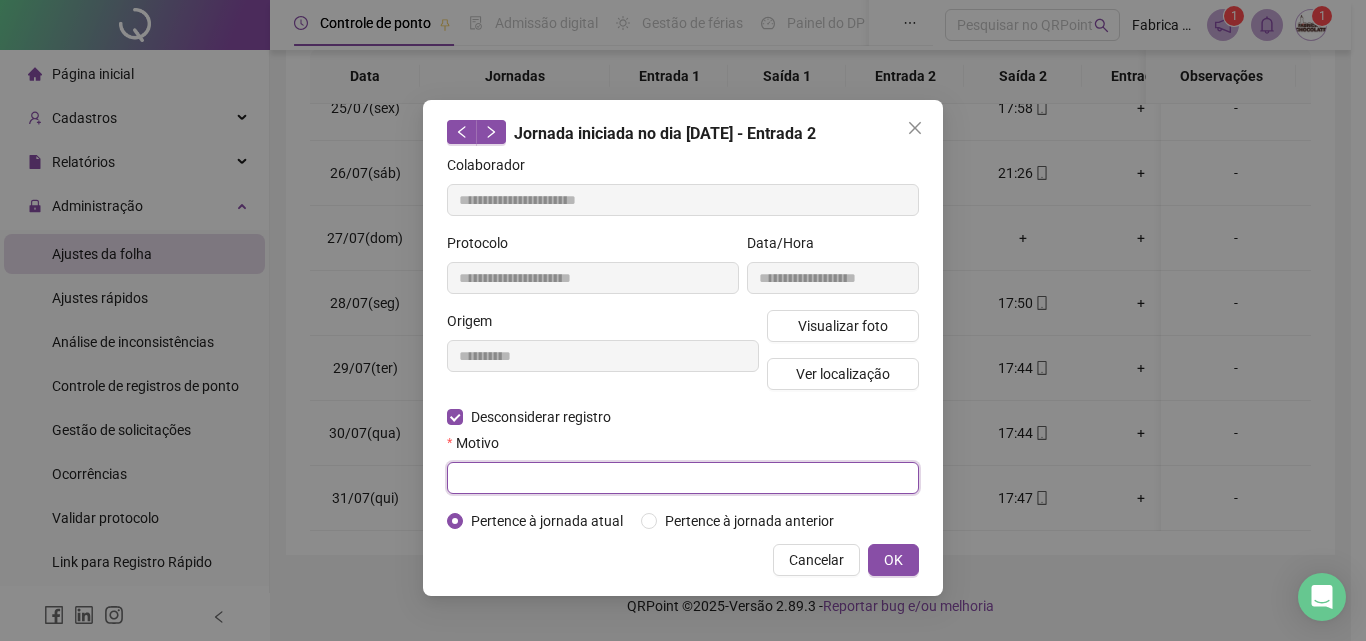 paste on "**********" 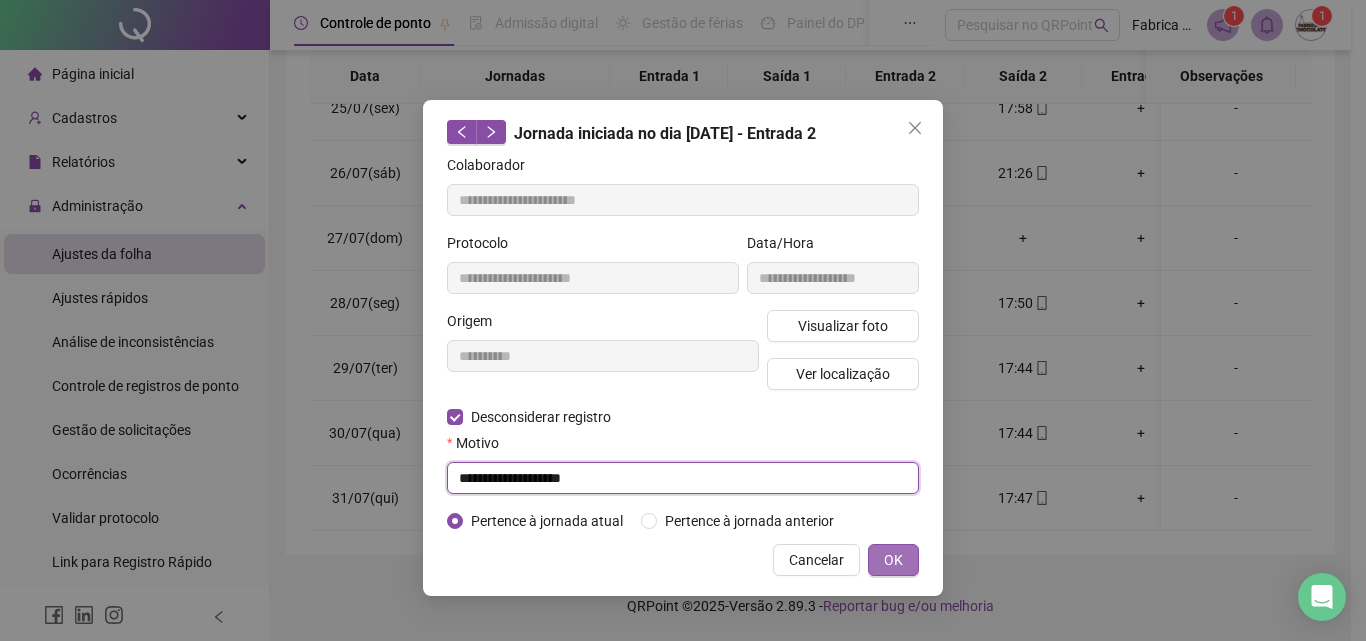 type on "**********" 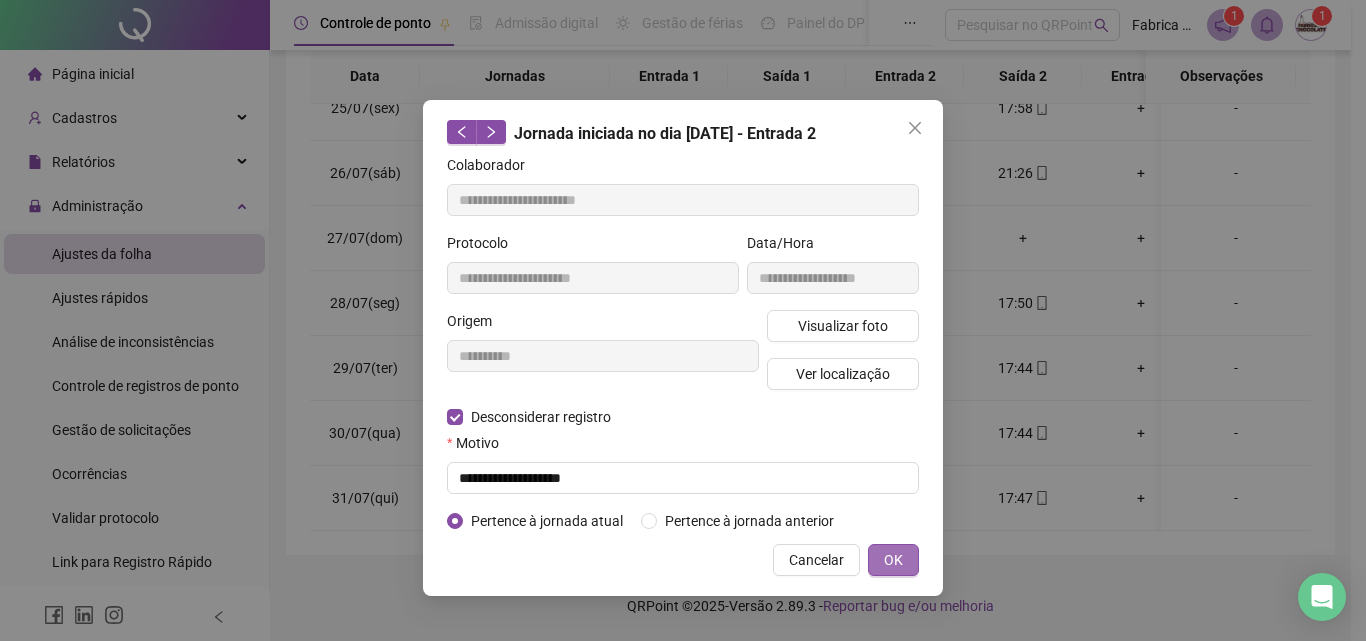 click on "OK" at bounding box center (893, 560) 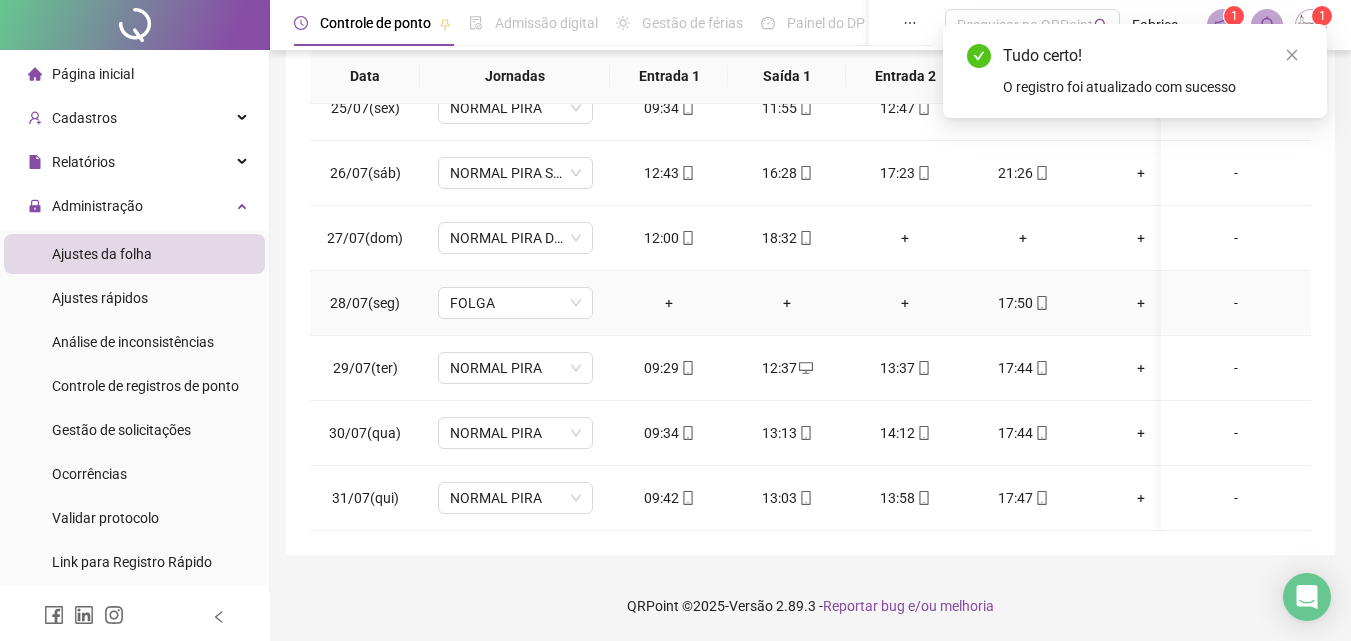 click 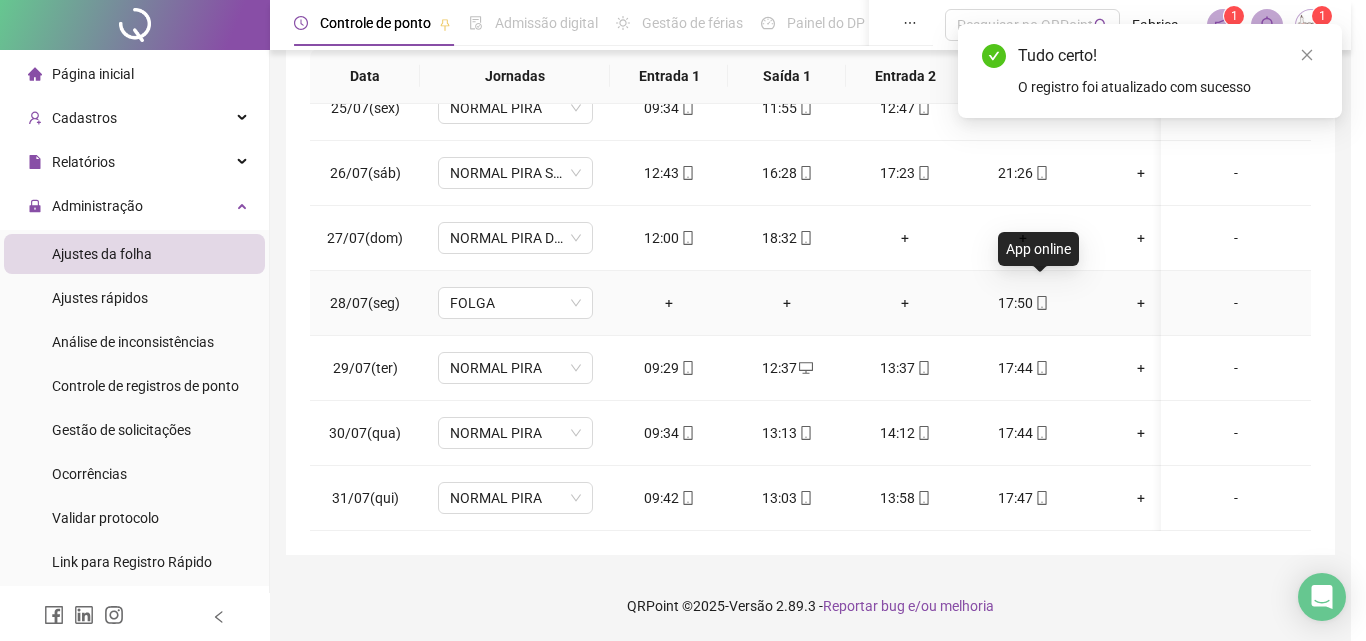 type on "**********" 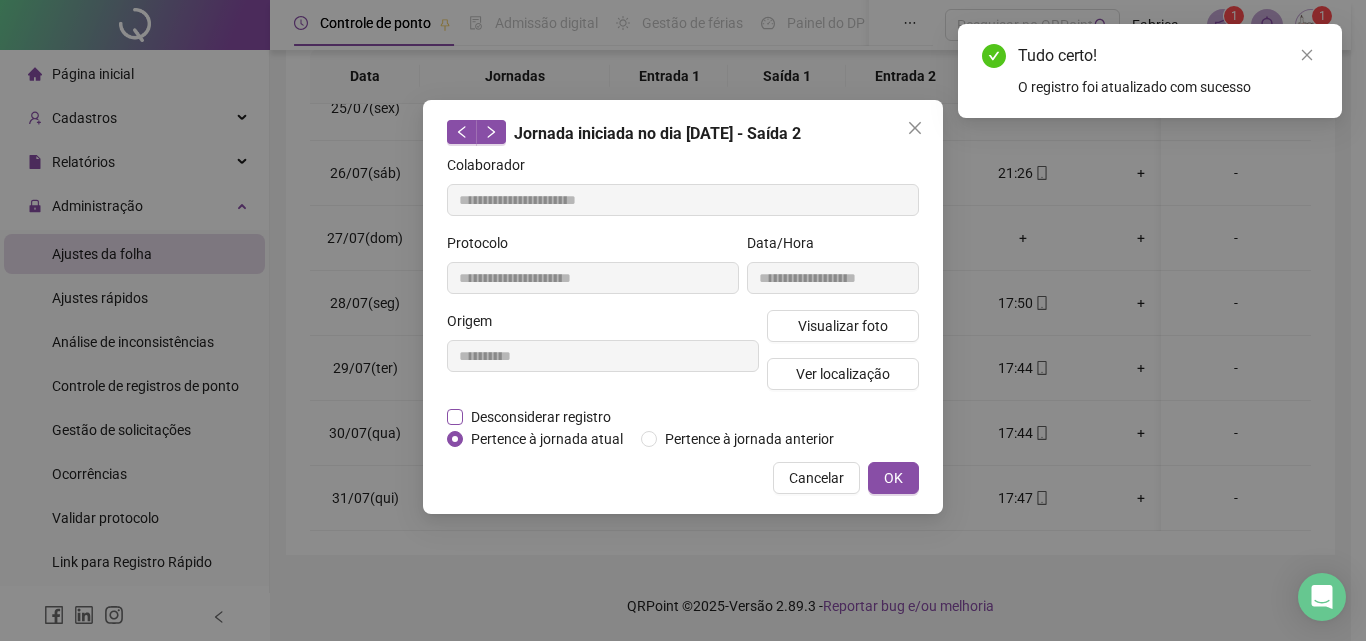 click on "Desconsiderar registro" at bounding box center [541, 417] 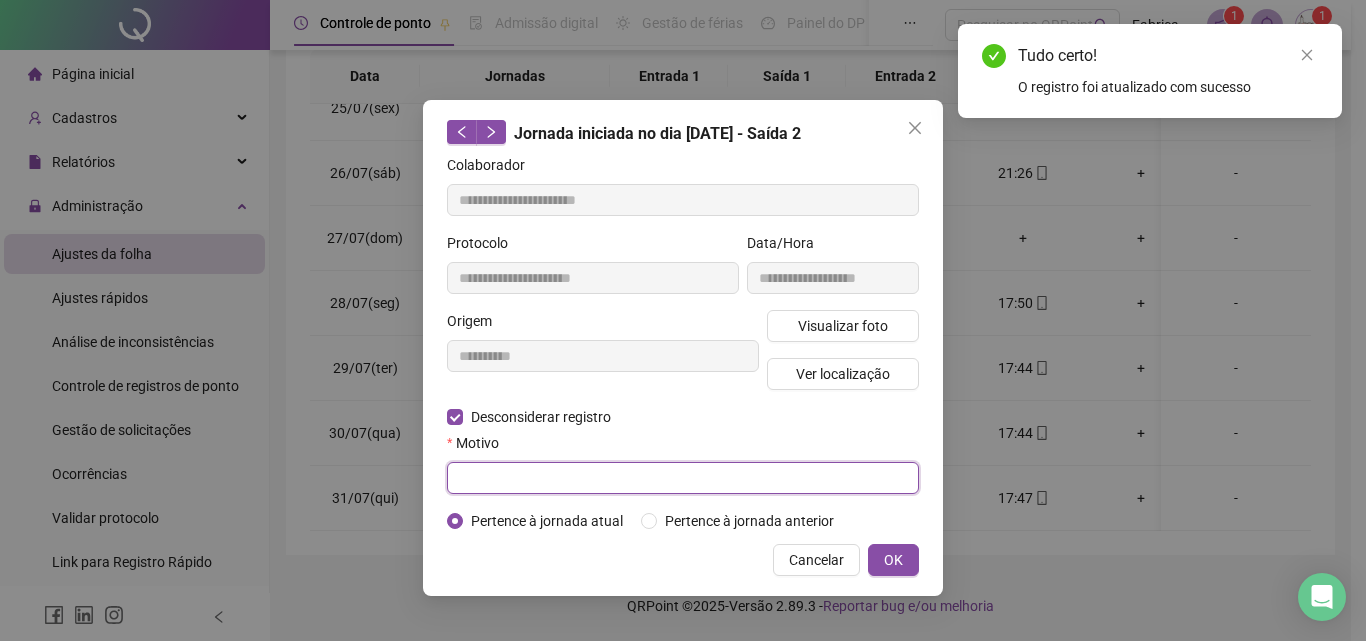click at bounding box center (683, 478) 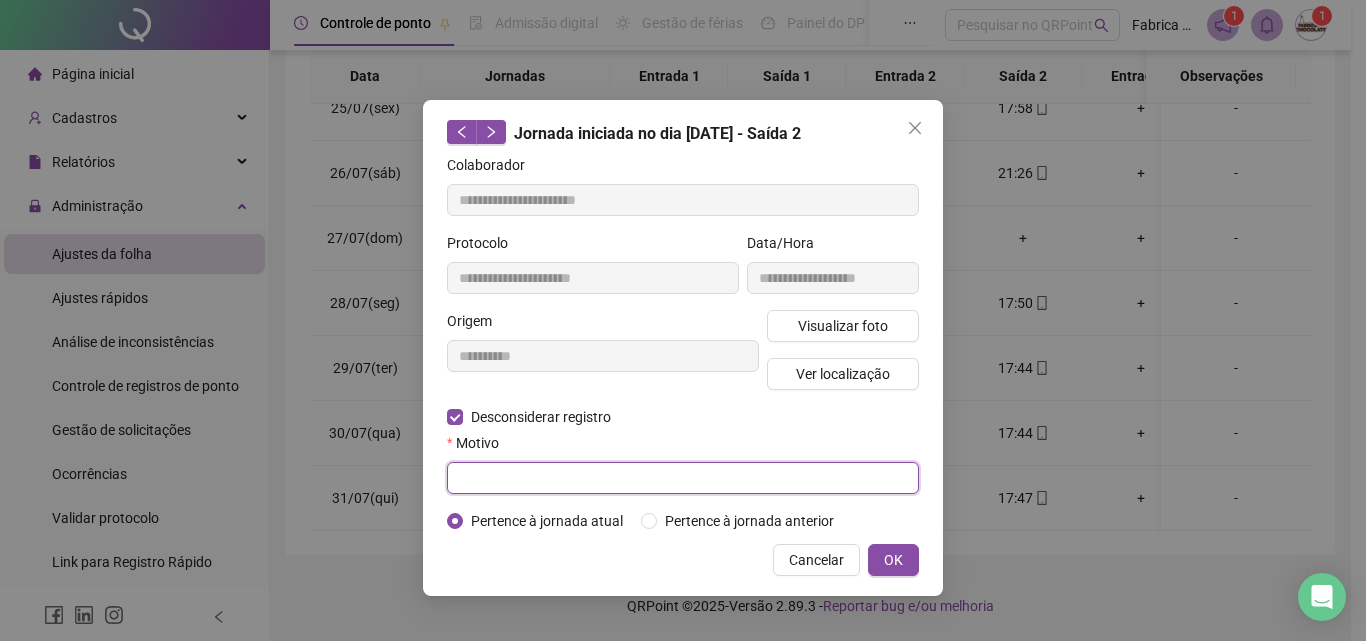 paste on "**********" 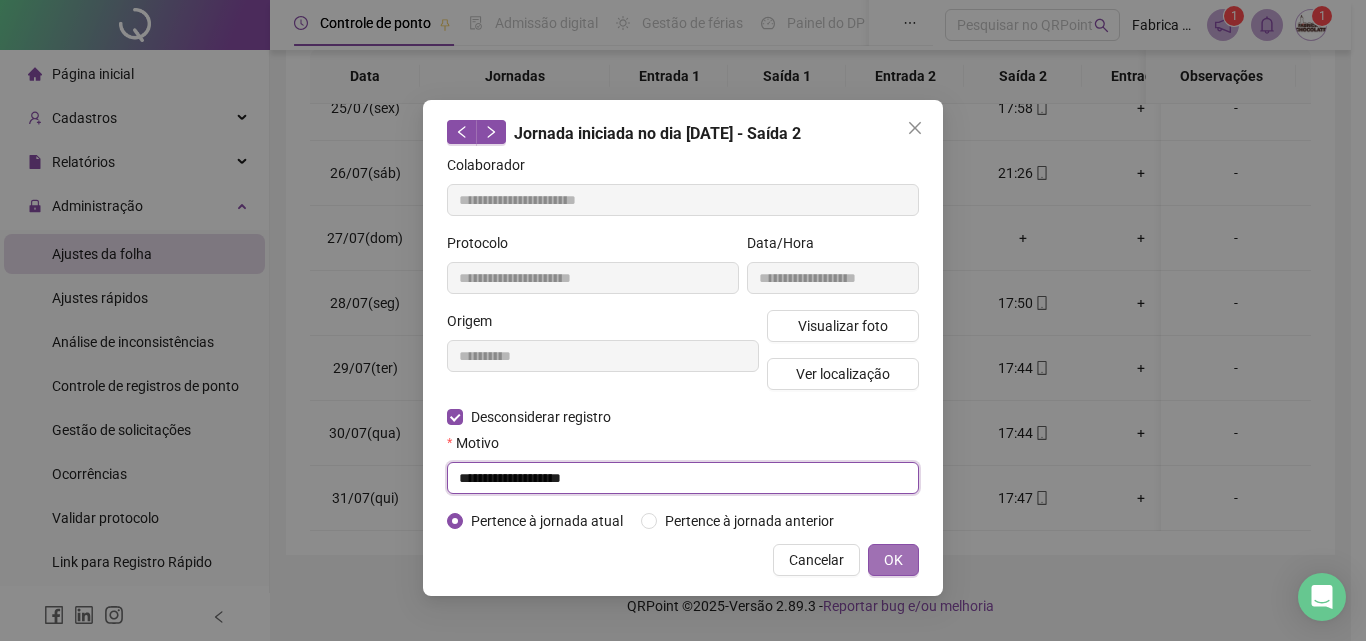 type on "**********" 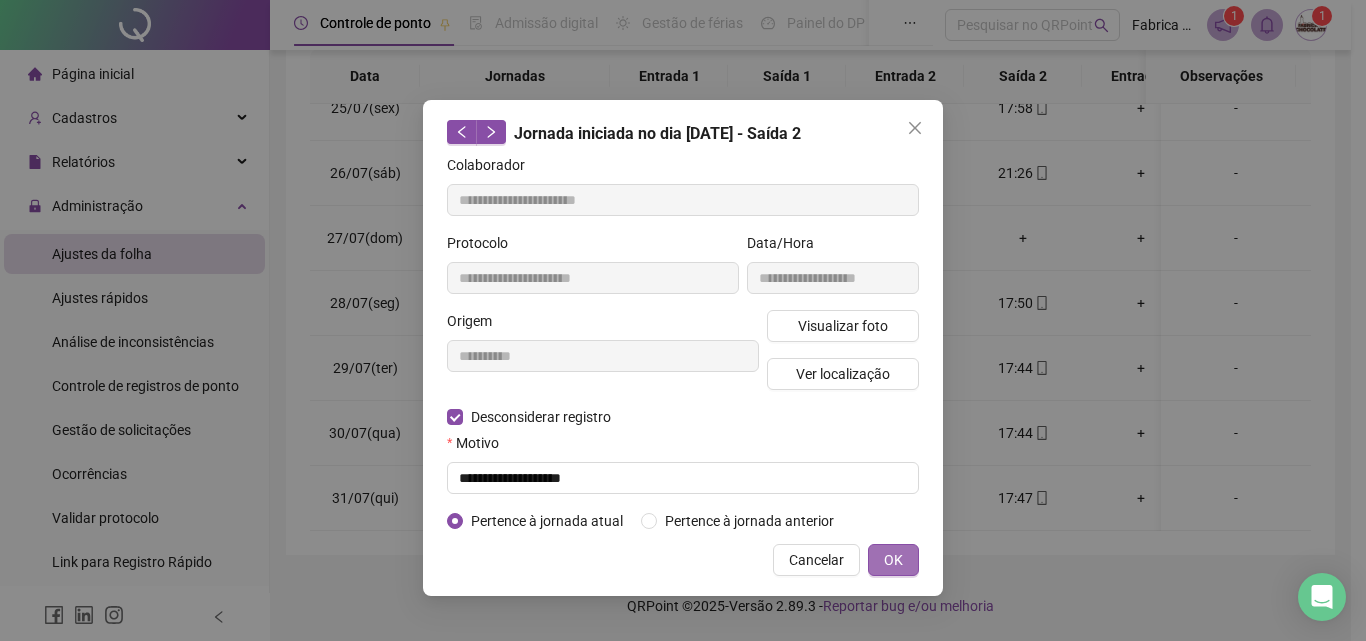 click on "OK" at bounding box center [893, 560] 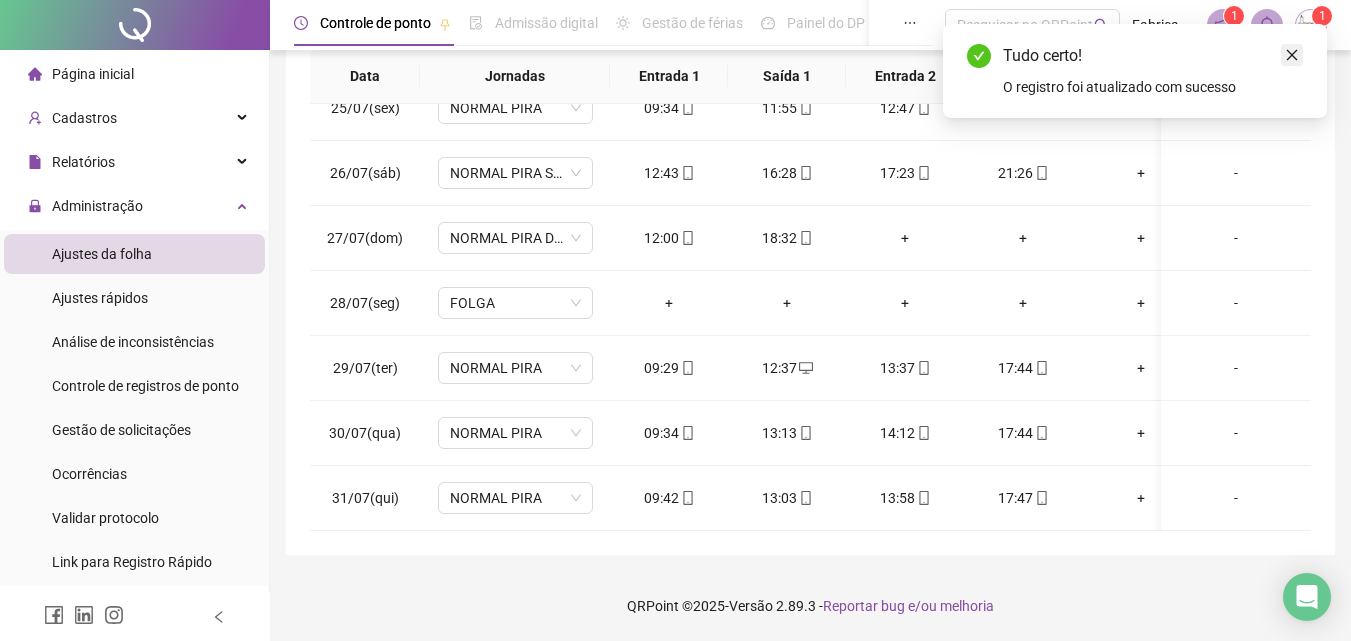 click 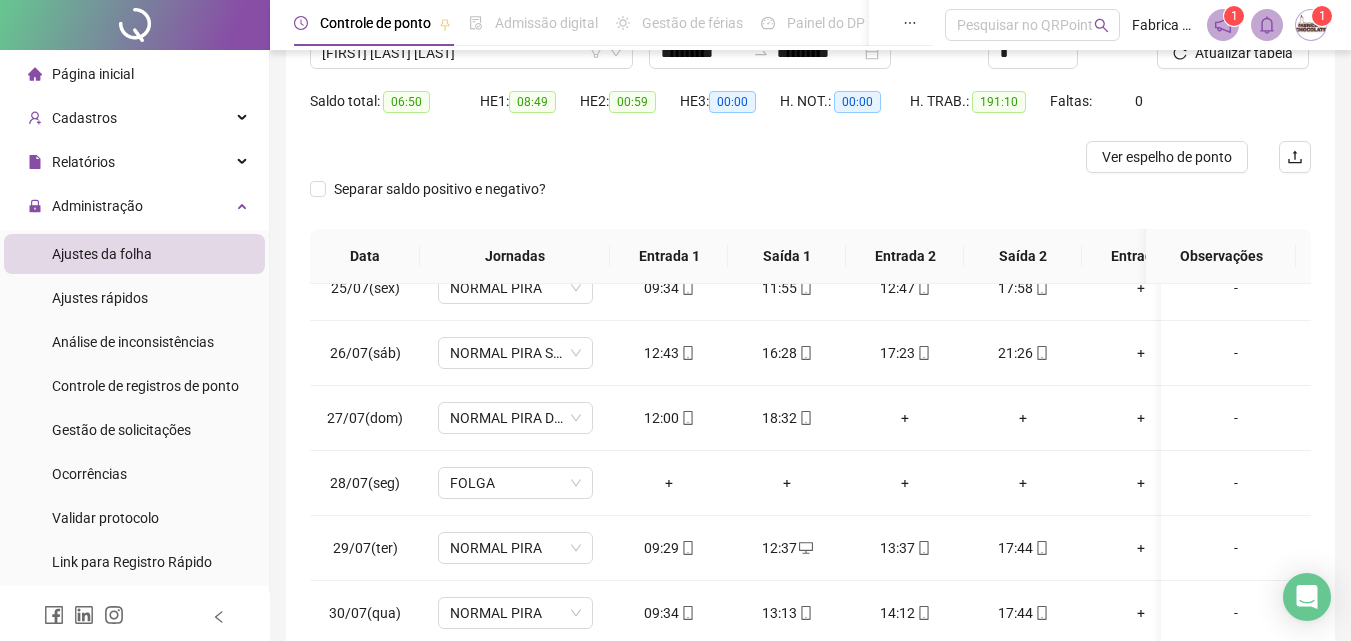 scroll, scrollTop: 157, scrollLeft: 0, axis: vertical 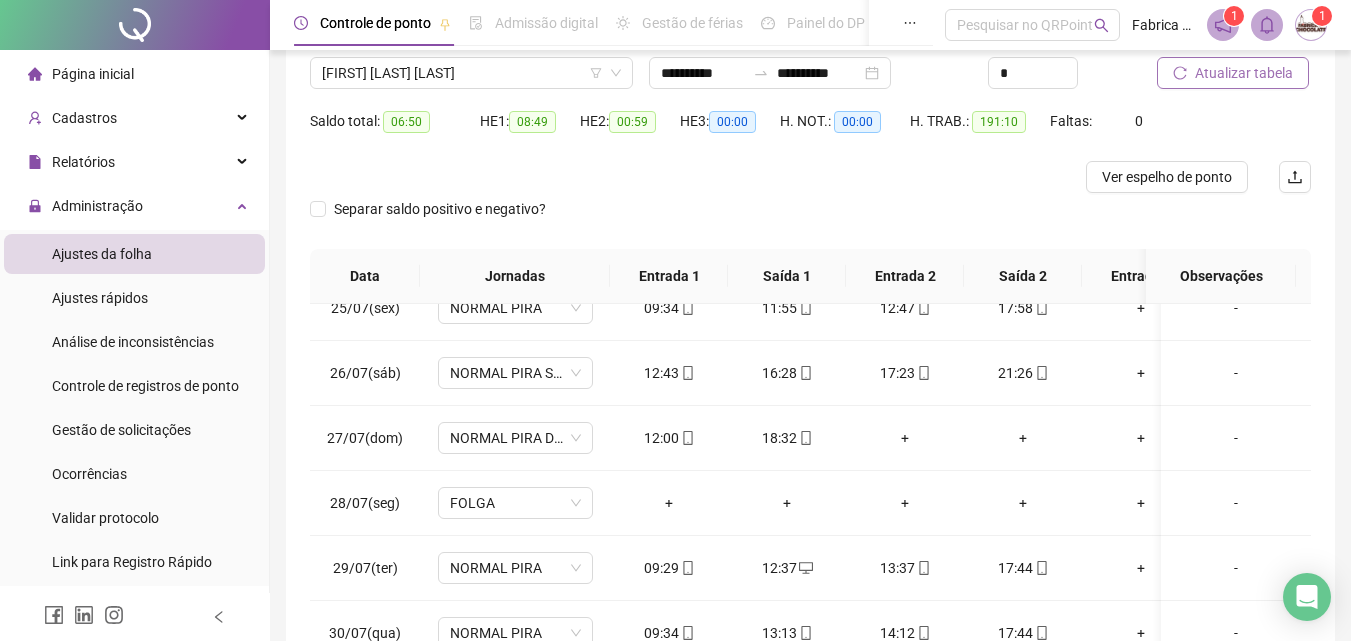 click on "Atualizar tabela" at bounding box center (1244, 73) 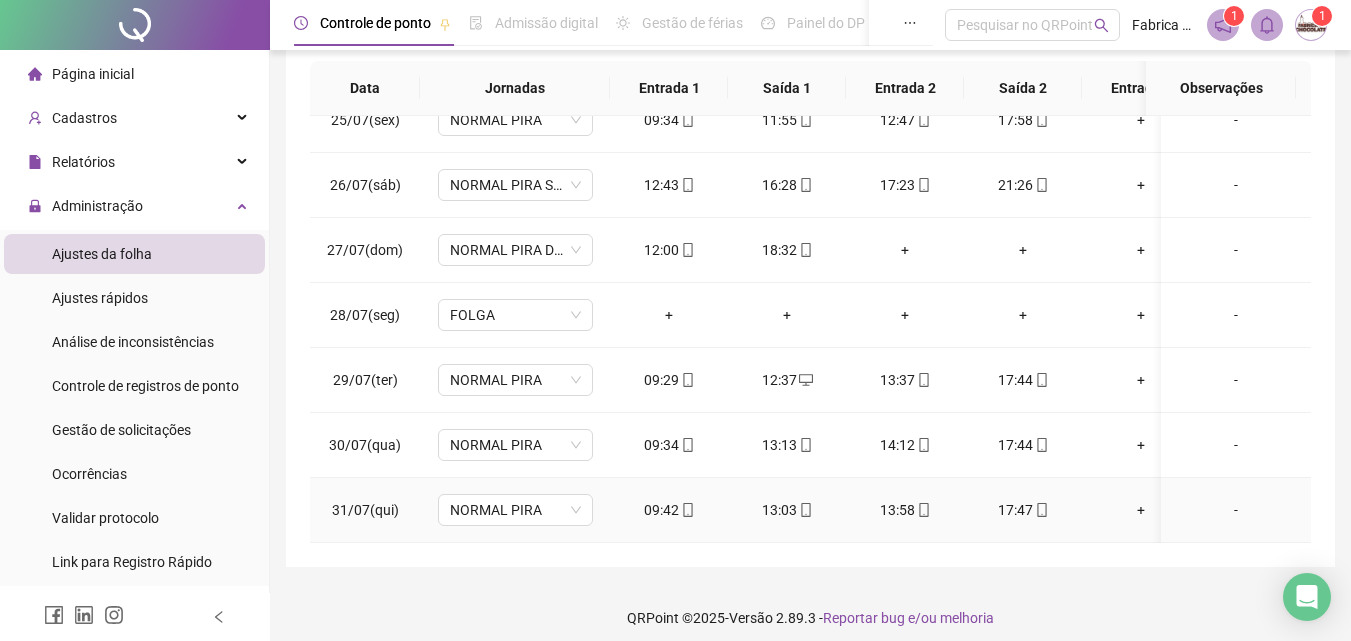 scroll, scrollTop: 357, scrollLeft: 0, axis: vertical 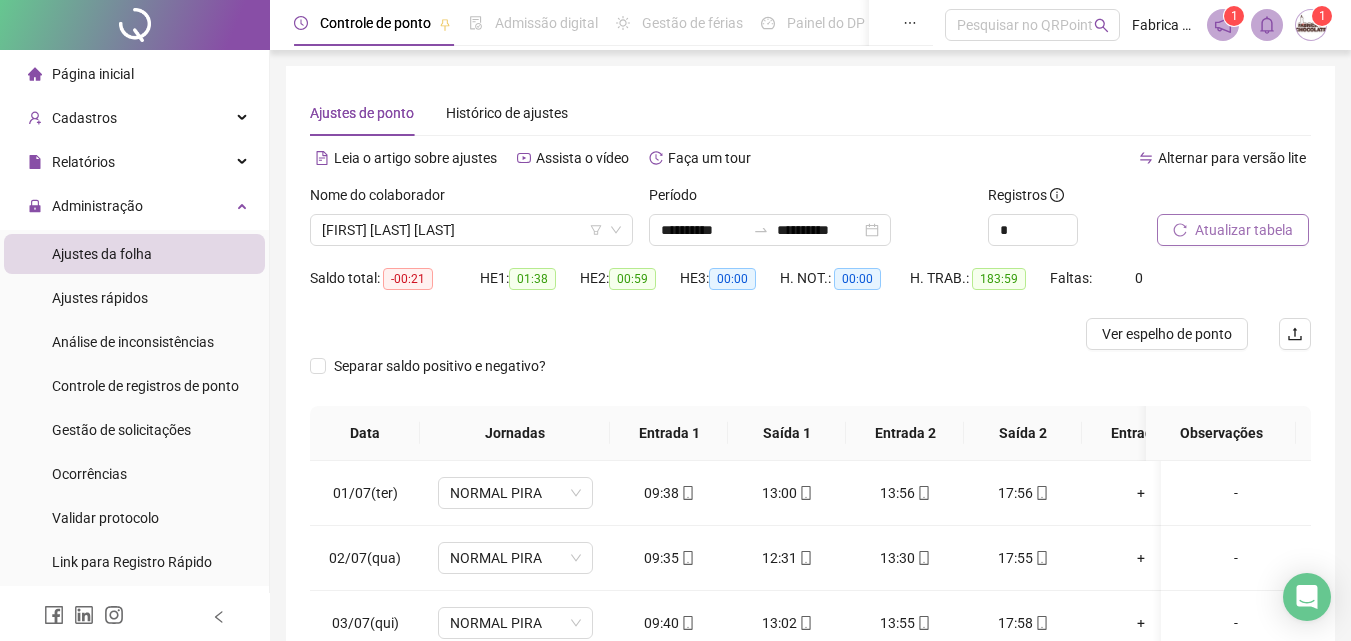 click on "Atualizar tabela" at bounding box center (1233, 230) 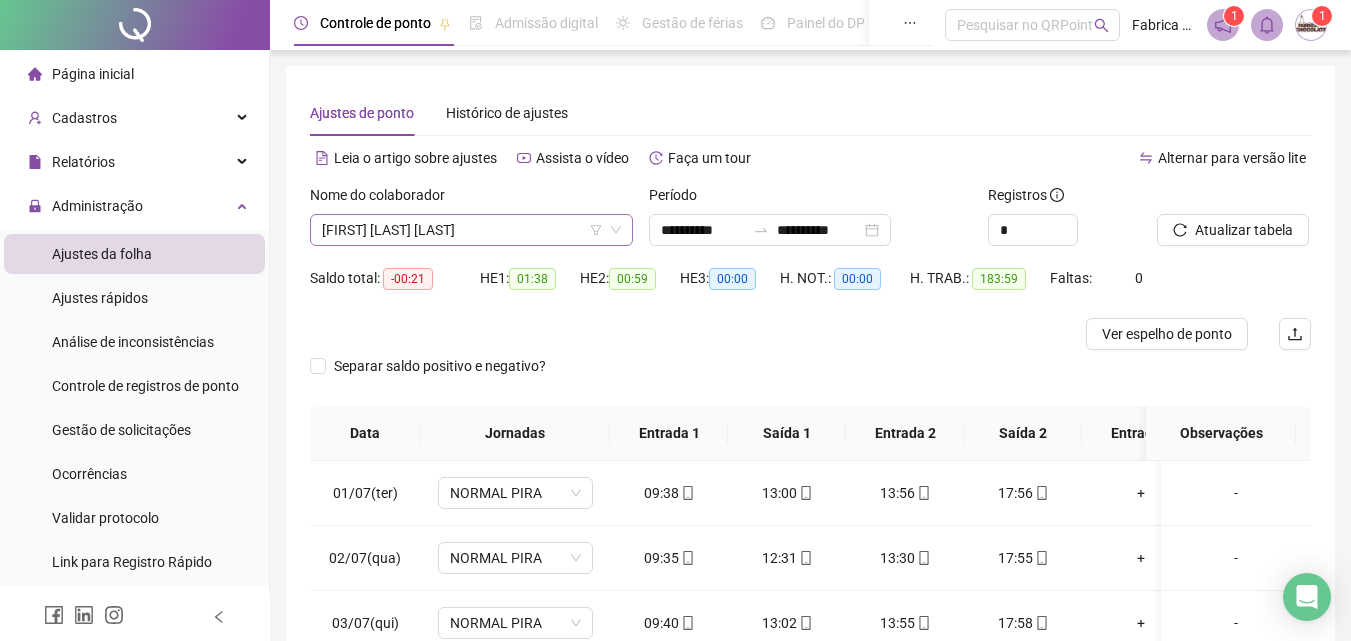 click on "[FIRST] [LAST] [LAST]" at bounding box center [471, 230] 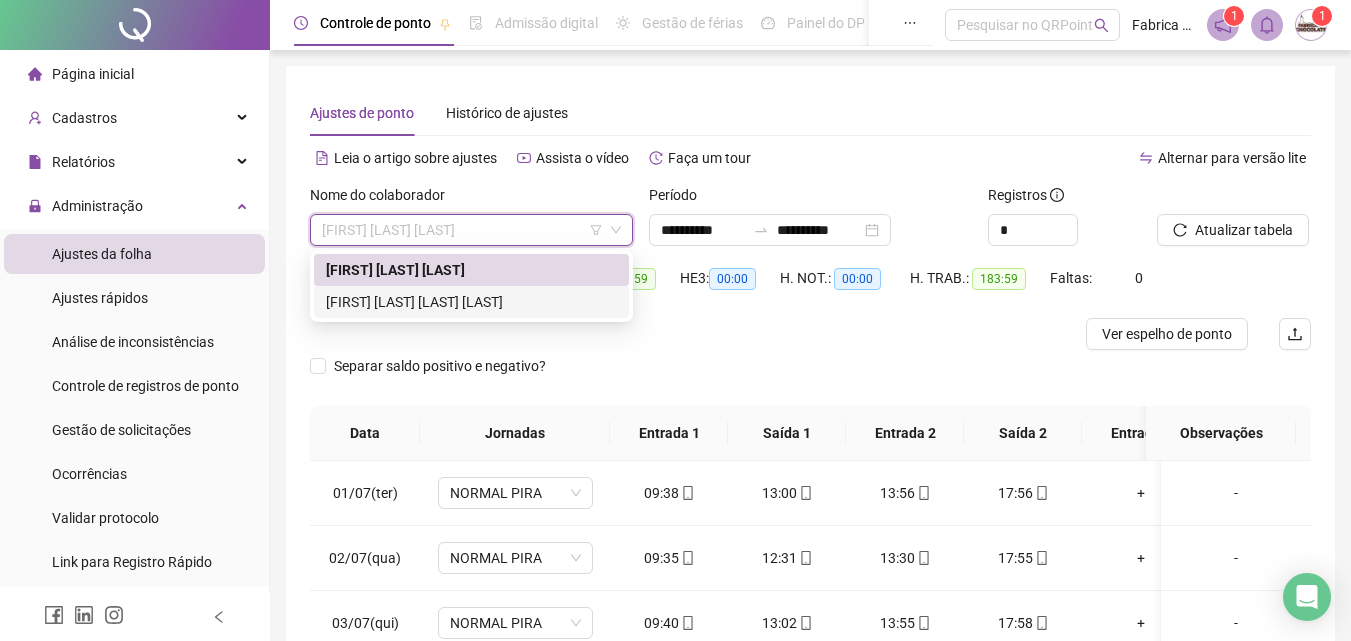 click on "[FIRST] [LAST] [LAST] [LAST]" at bounding box center (471, 302) 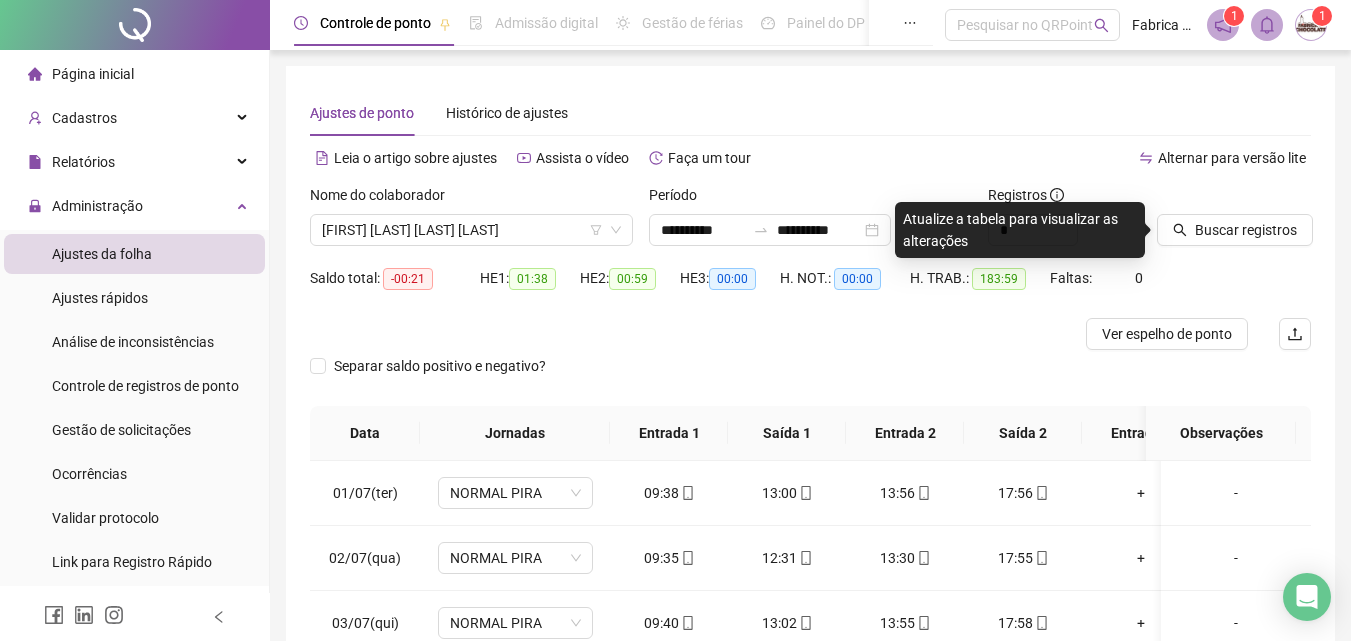 click at bounding box center [685, 334] 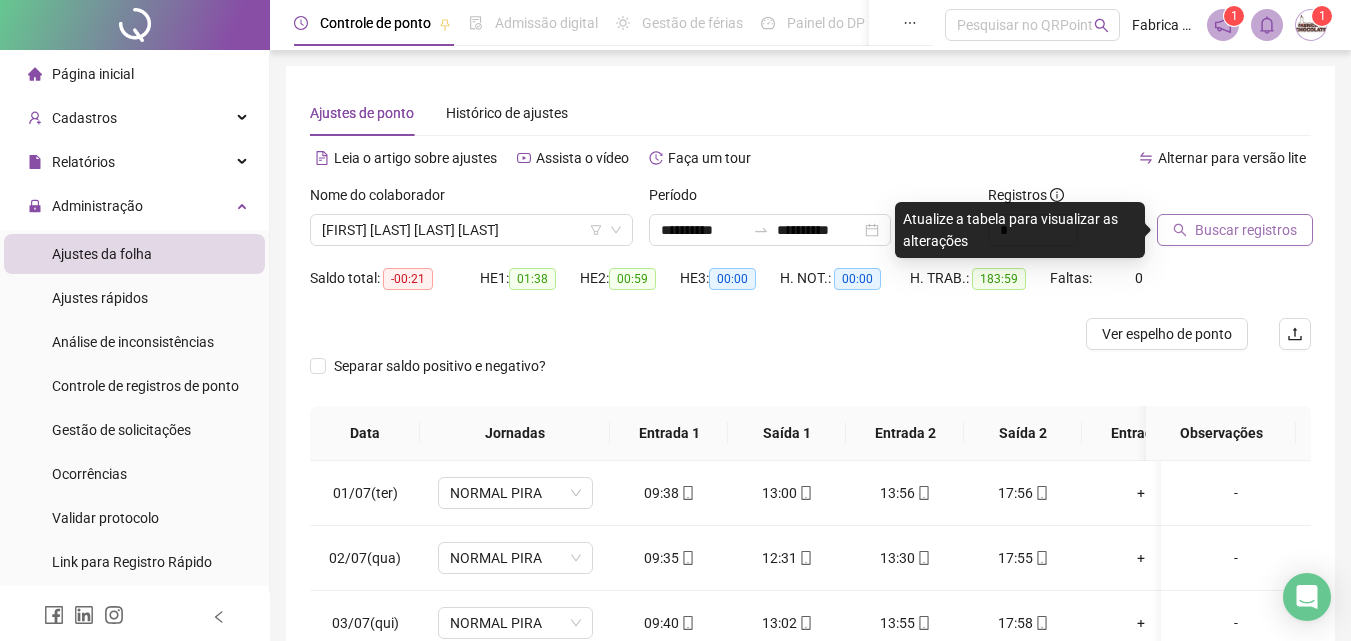 click on "Buscar registros" at bounding box center (1246, 230) 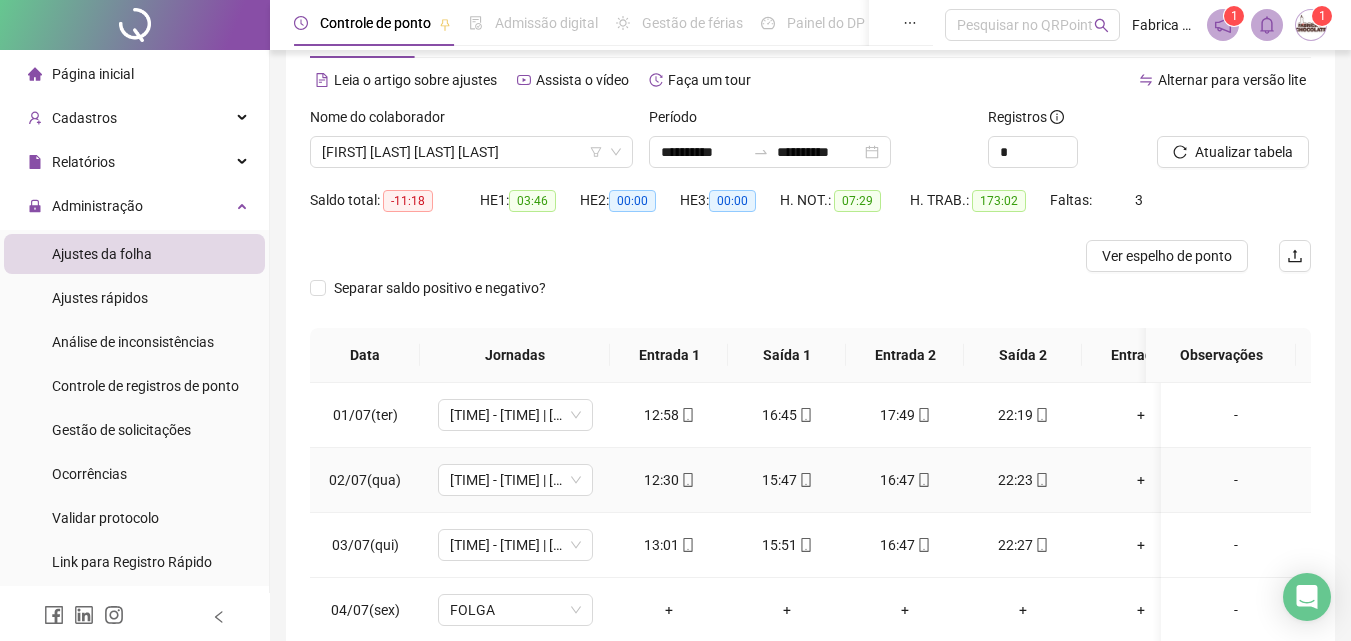 scroll, scrollTop: 200, scrollLeft: 0, axis: vertical 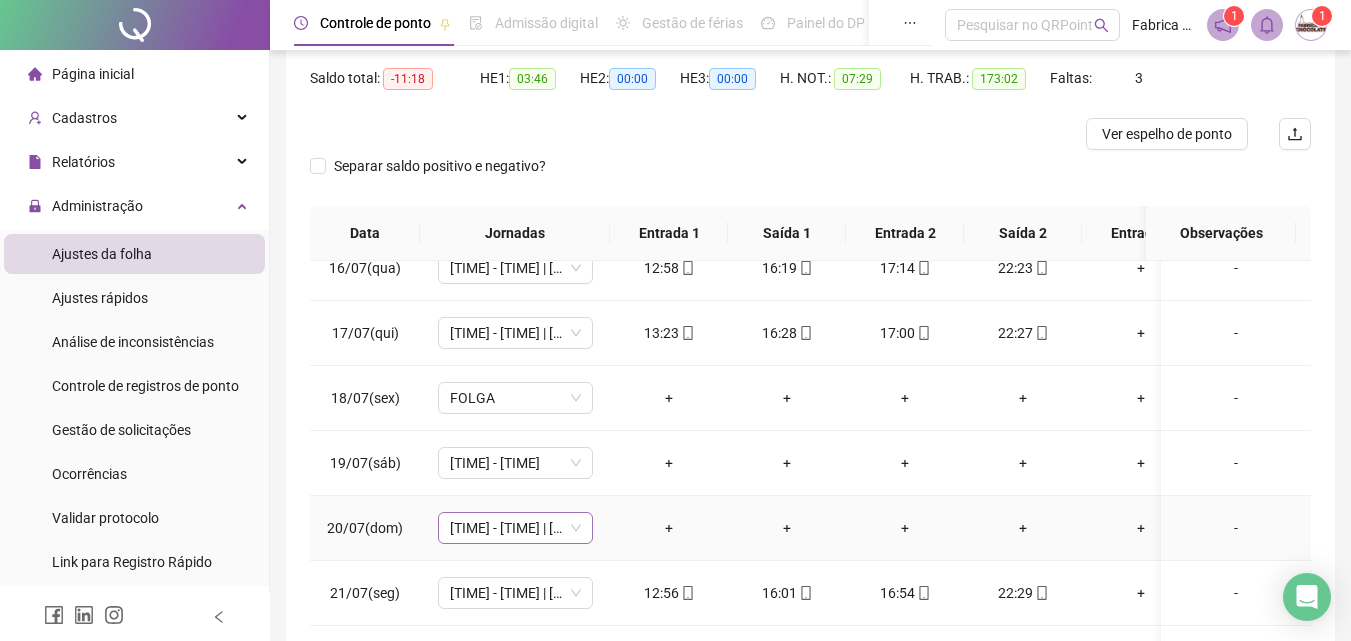 click on "[TIME] - [TIME] | [TIME] - [TIME]" at bounding box center (515, 528) 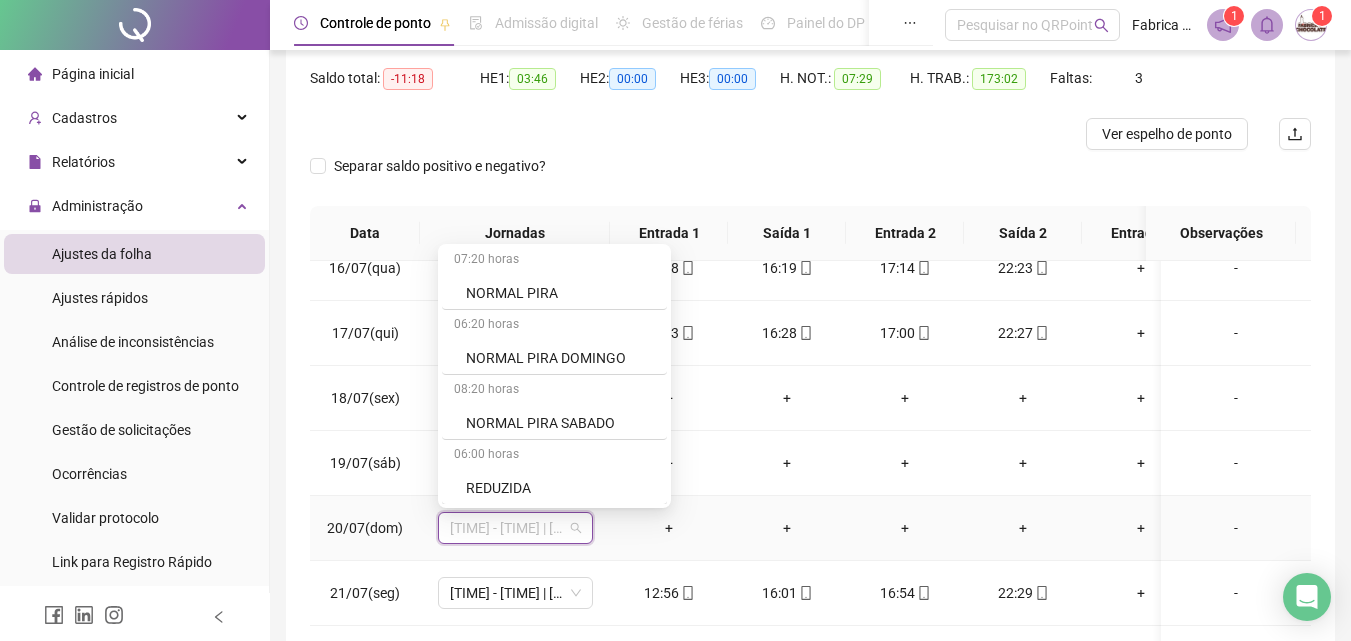 scroll, scrollTop: 1109, scrollLeft: 0, axis: vertical 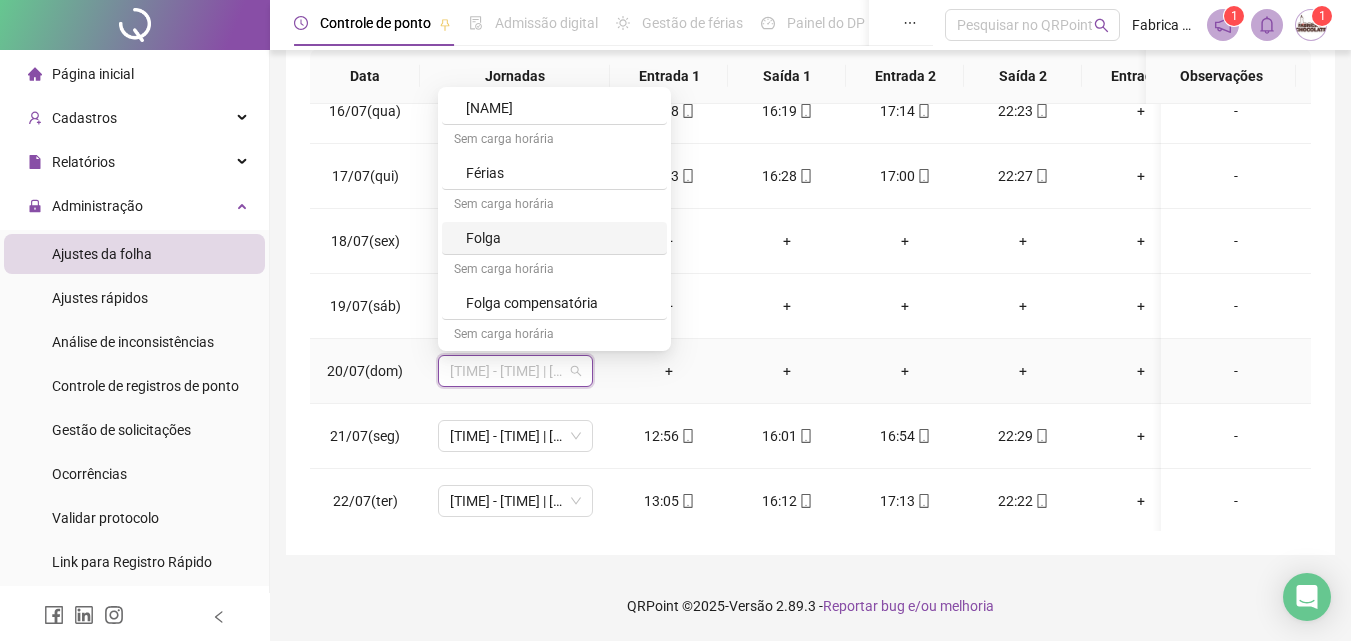 click on "Folga" at bounding box center [560, 238] 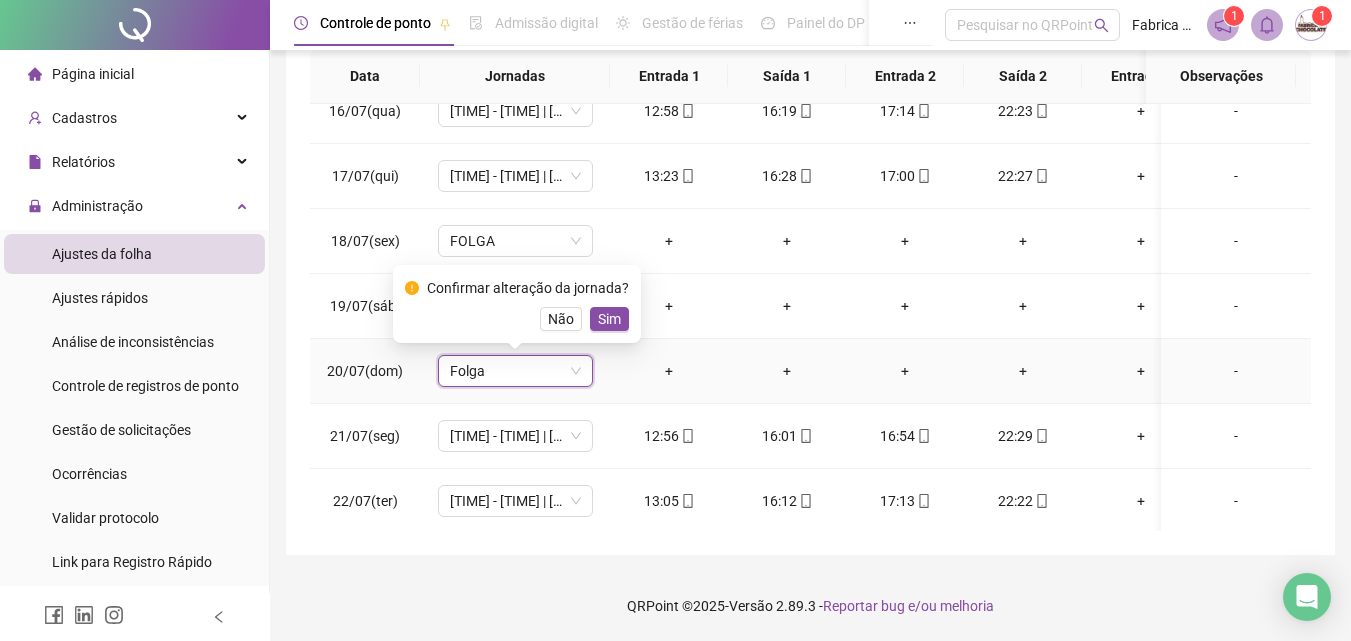 click on "Sim" at bounding box center [609, 319] 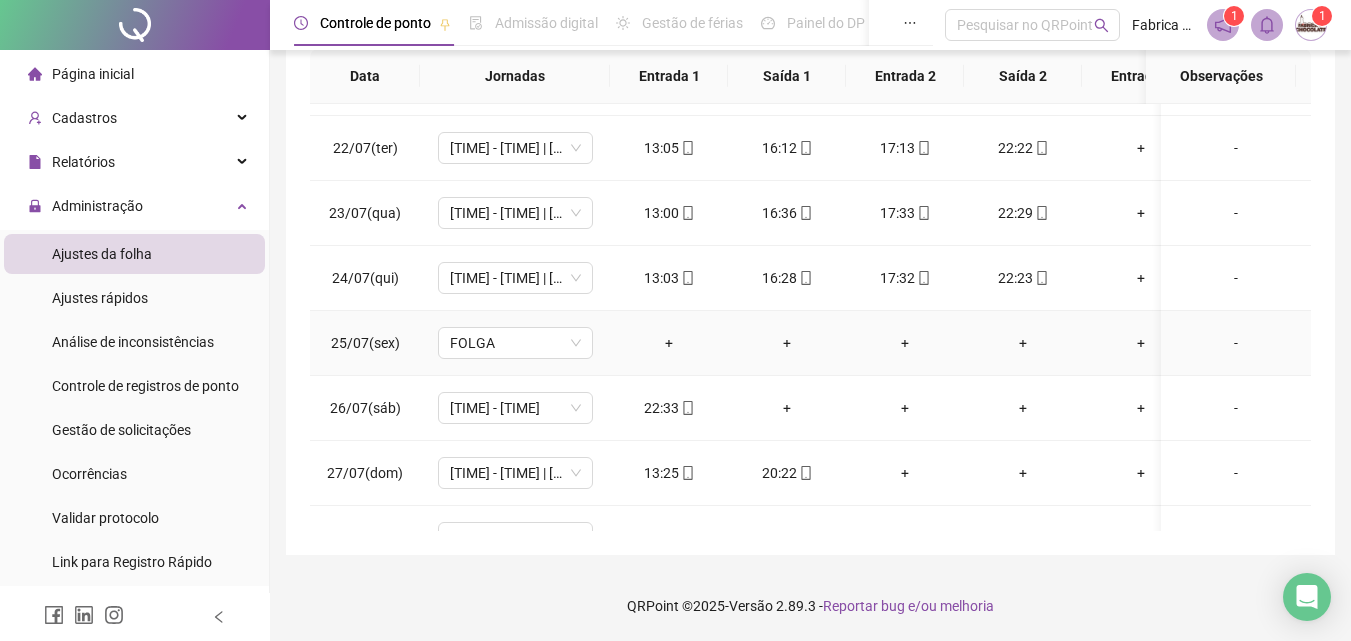 scroll, scrollTop: 1400, scrollLeft: 0, axis: vertical 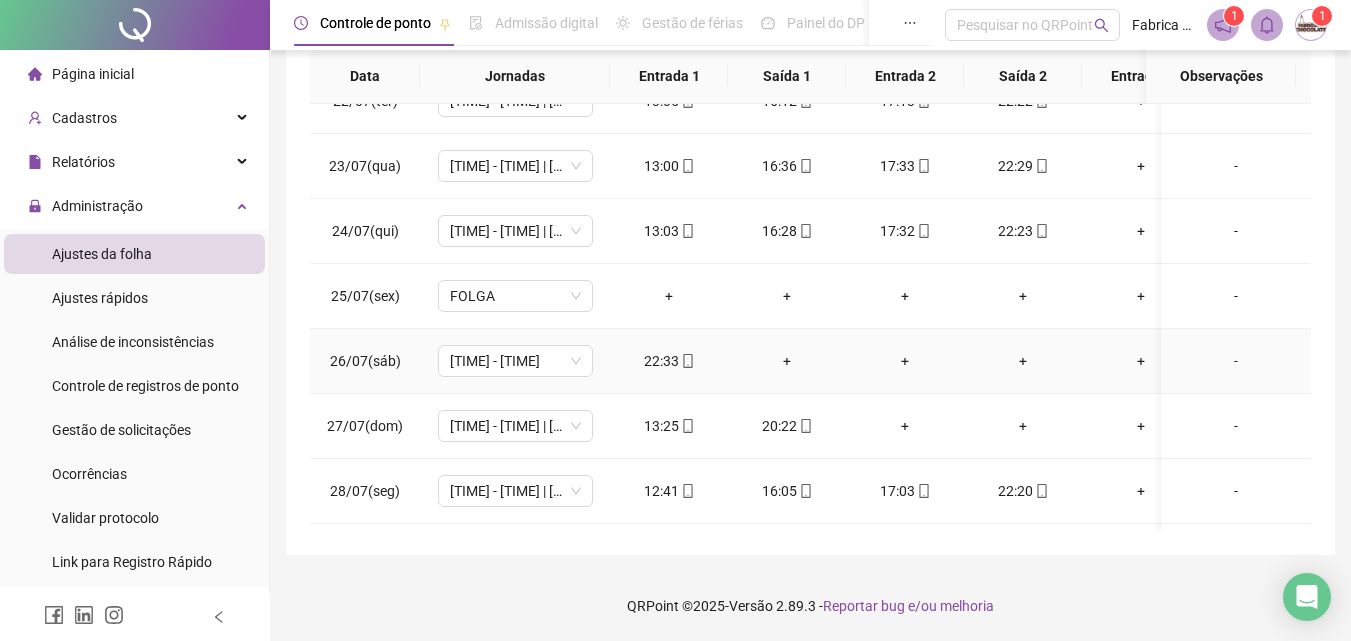 click on "+" at bounding box center (787, 361) 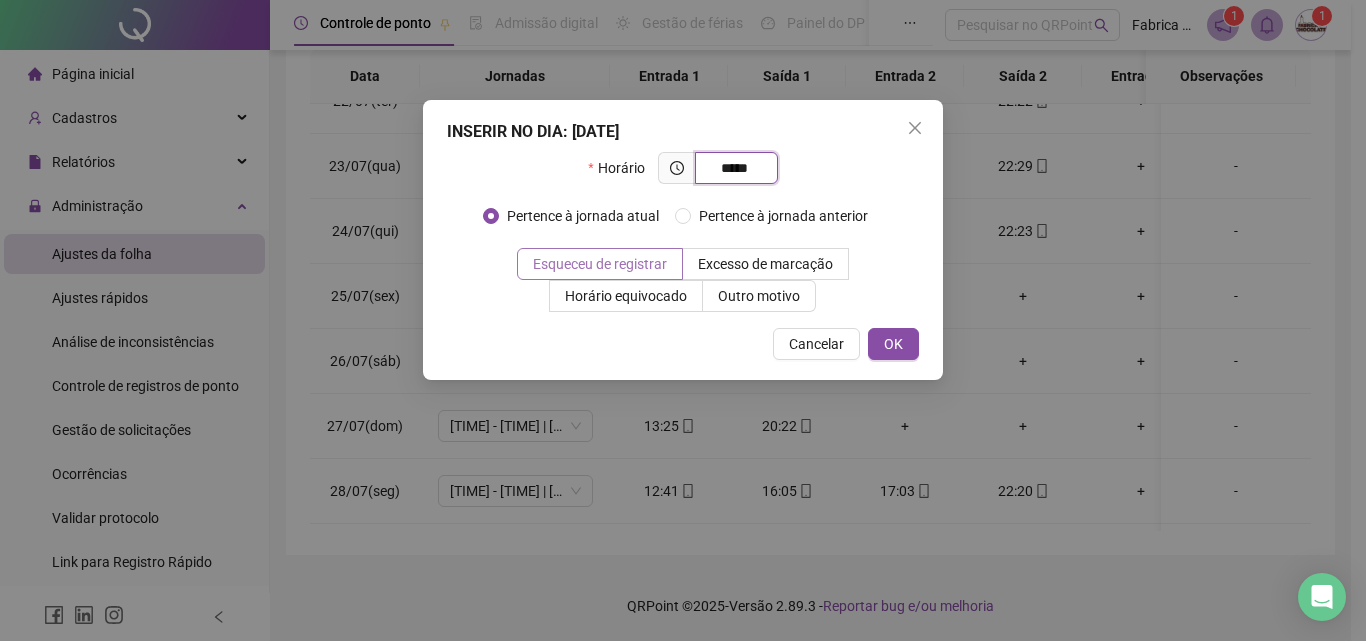 type on "*****" 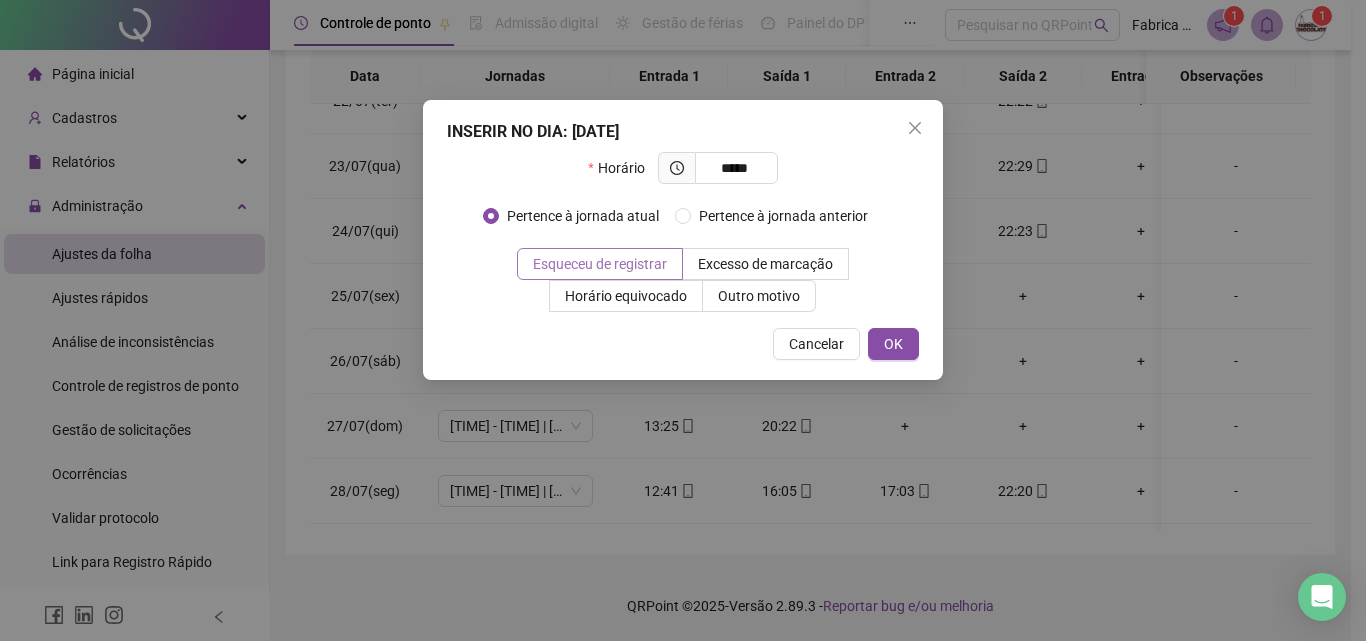 click on "Esqueceu de registrar" at bounding box center (600, 264) 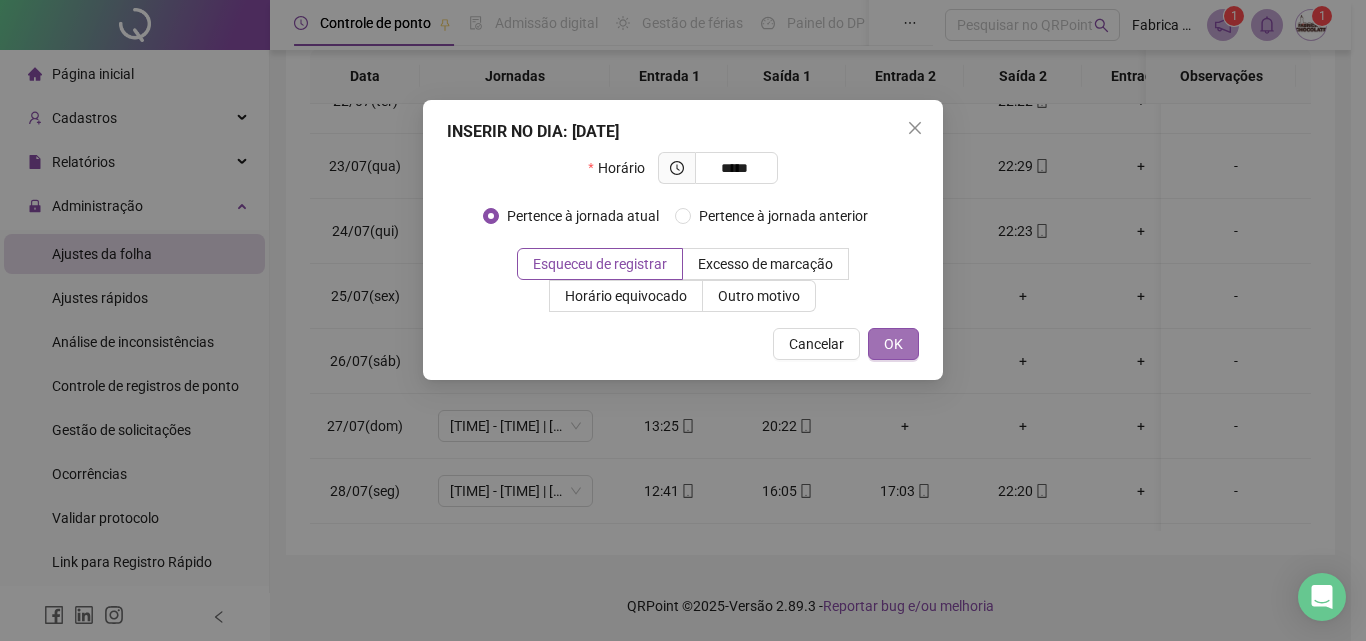 click on "OK" at bounding box center [893, 344] 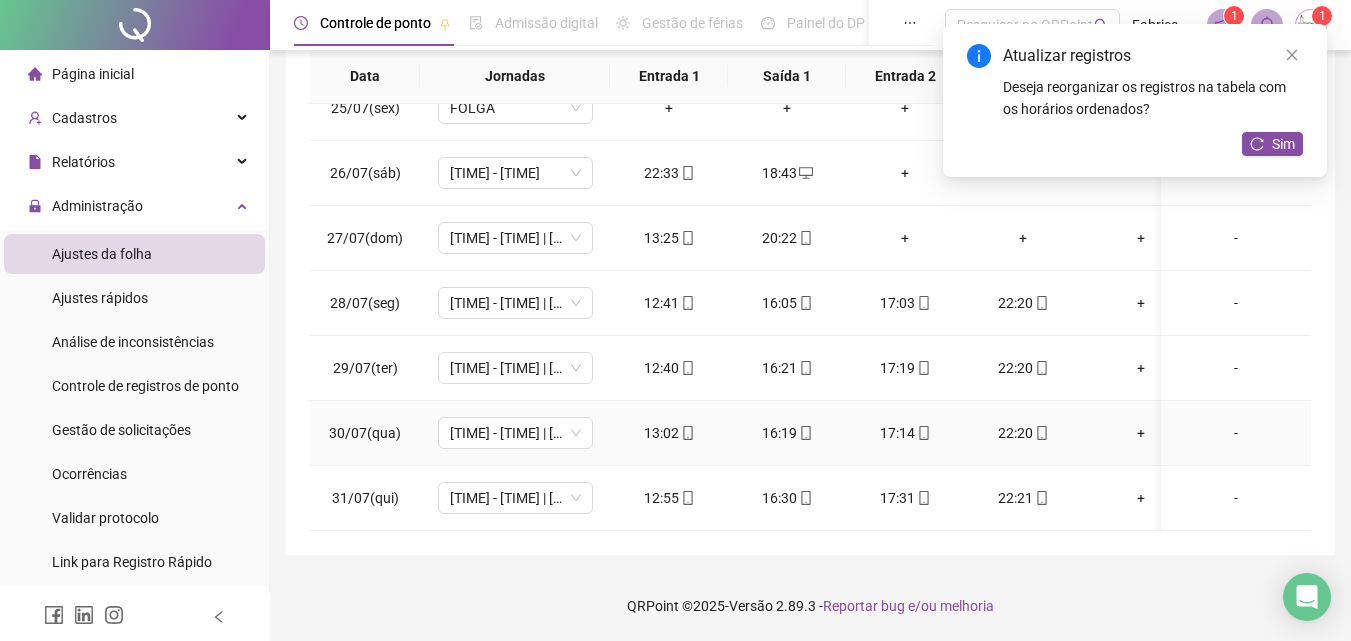 scroll, scrollTop: 1603, scrollLeft: 0, axis: vertical 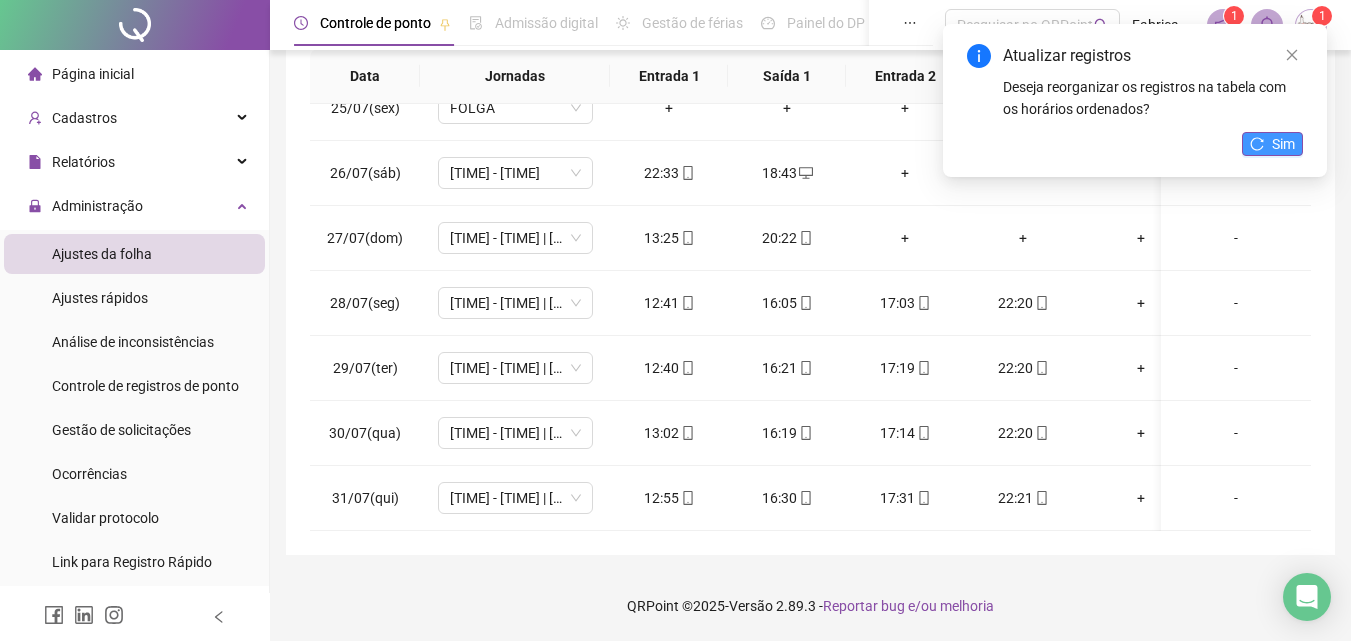 click on "Sim" at bounding box center [1272, 144] 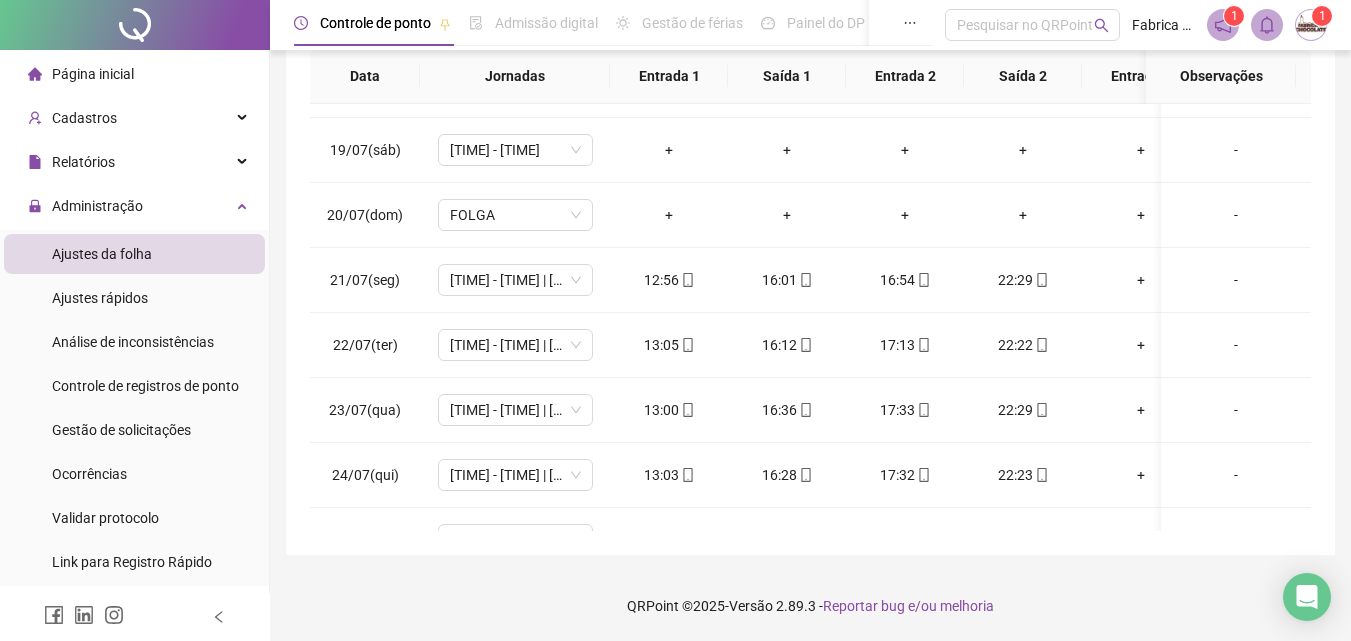 scroll, scrollTop: 1003, scrollLeft: 0, axis: vertical 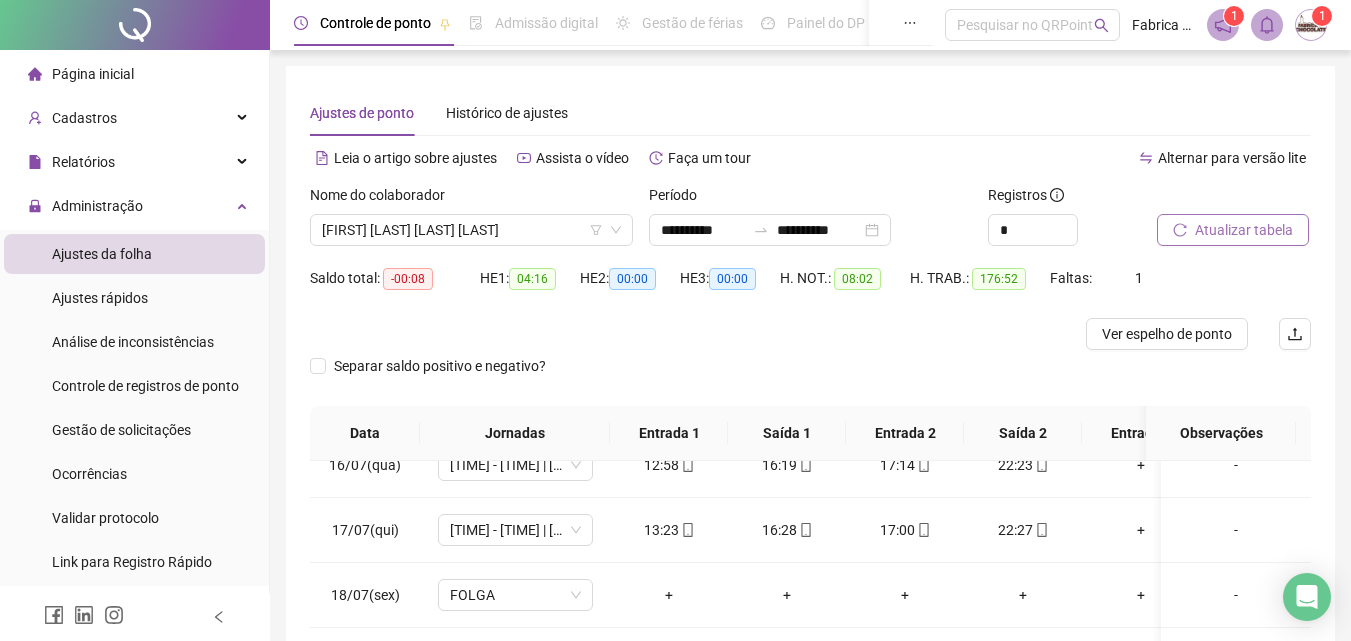 click on "Atualizar tabela" at bounding box center (1244, 230) 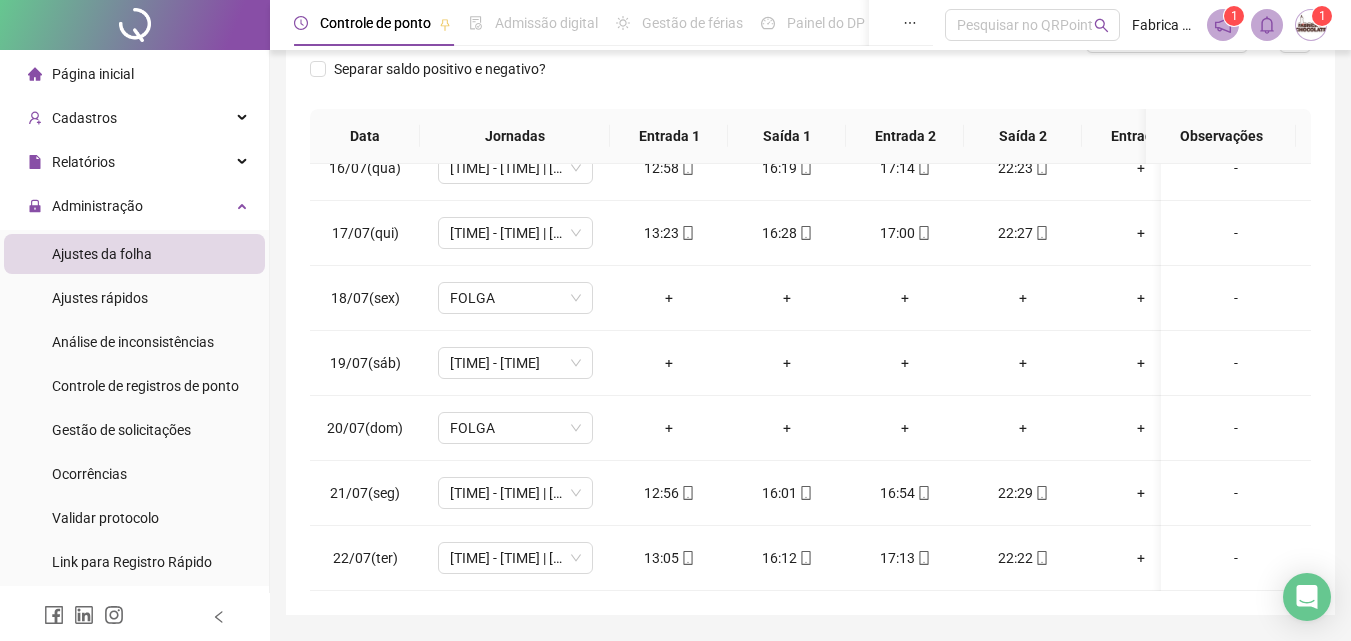 scroll, scrollTop: 300, scrollLeft: 0, axis: vertical 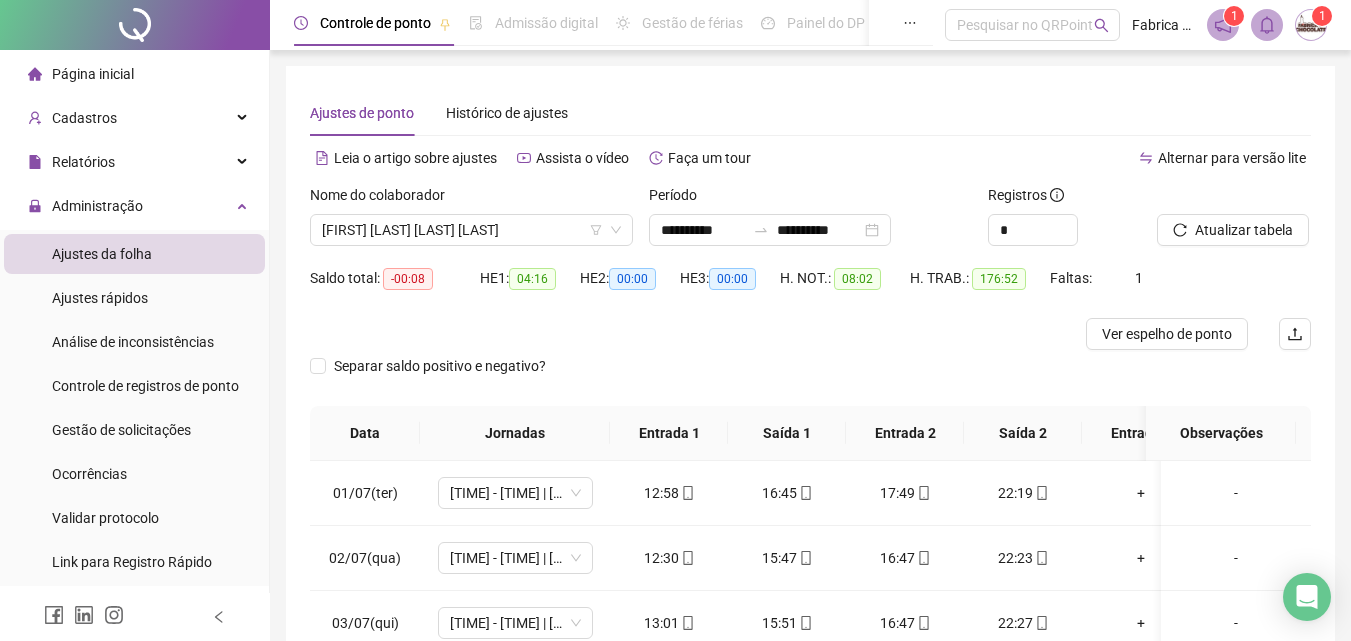 click on "Página inicial" at bounding box center [93, 74] 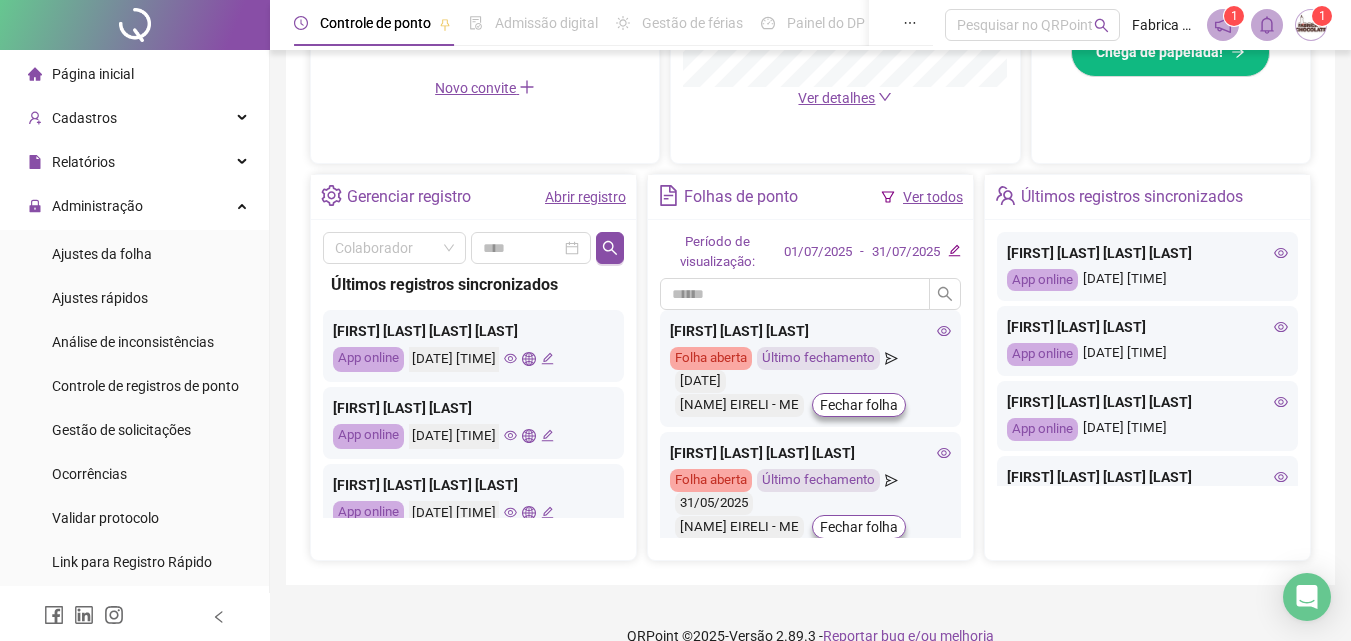 scroll, scrollTop: 681, scrollLeft: 0, axis: vertical 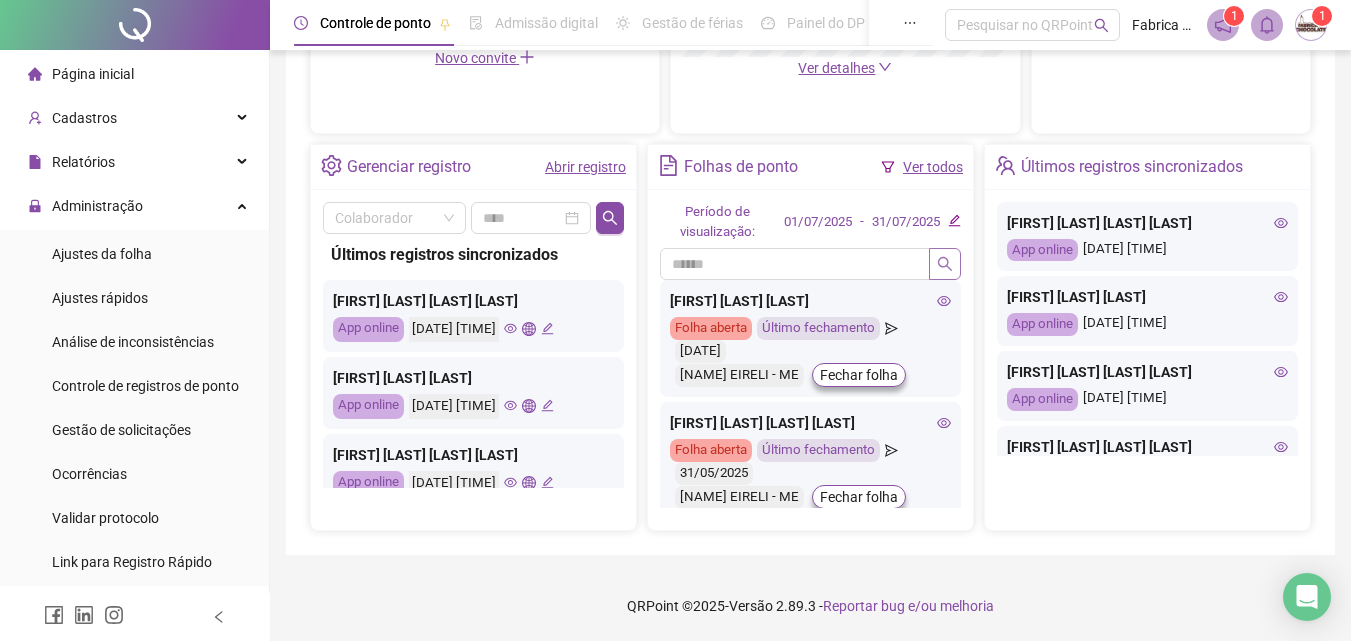 click 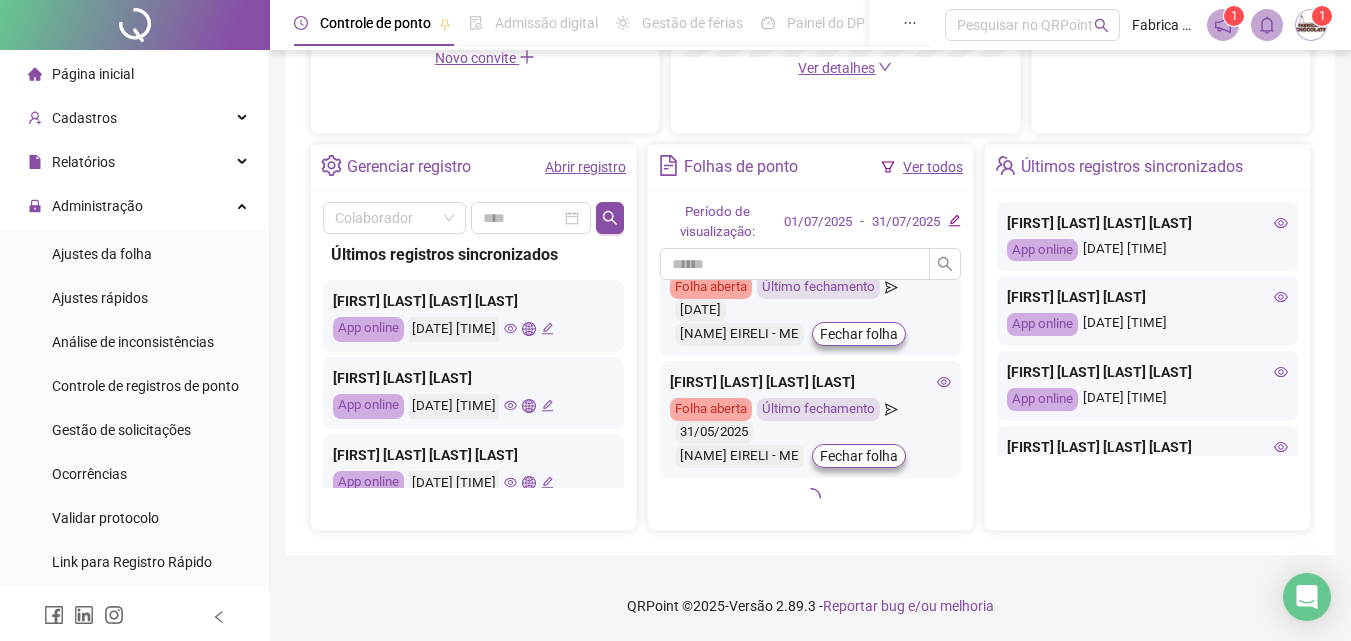 scroll, scrollTop: 0, scrollLeft: 0, axis: both 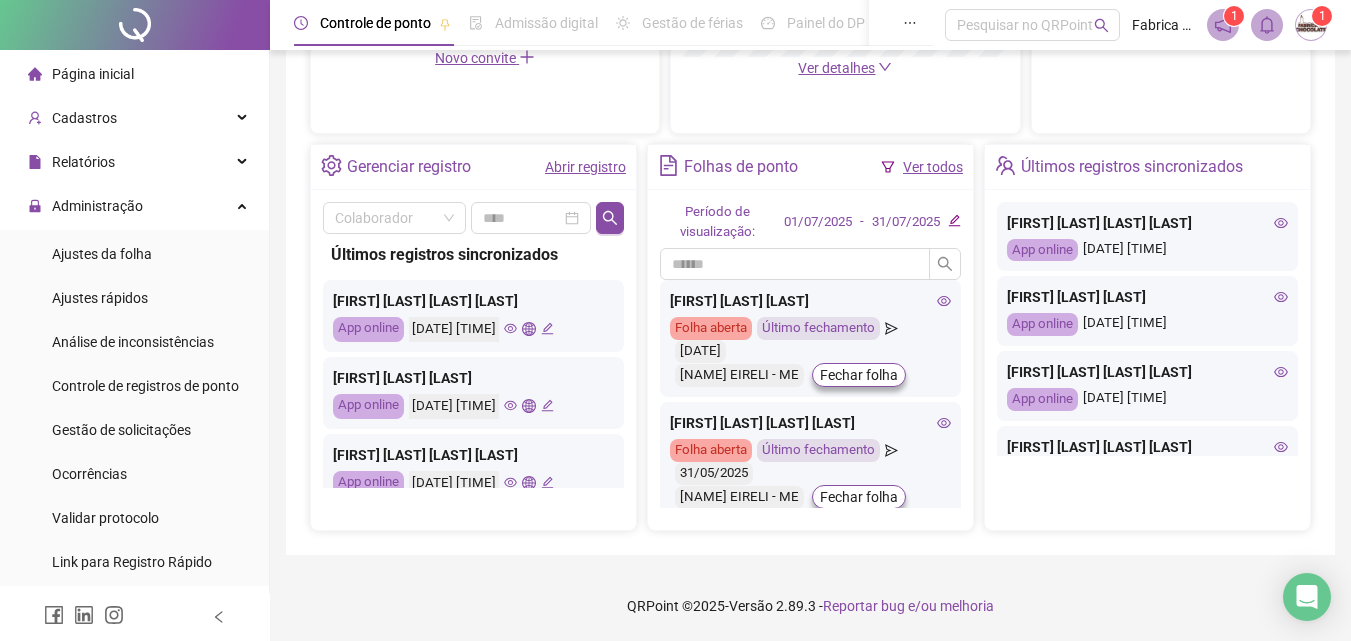click 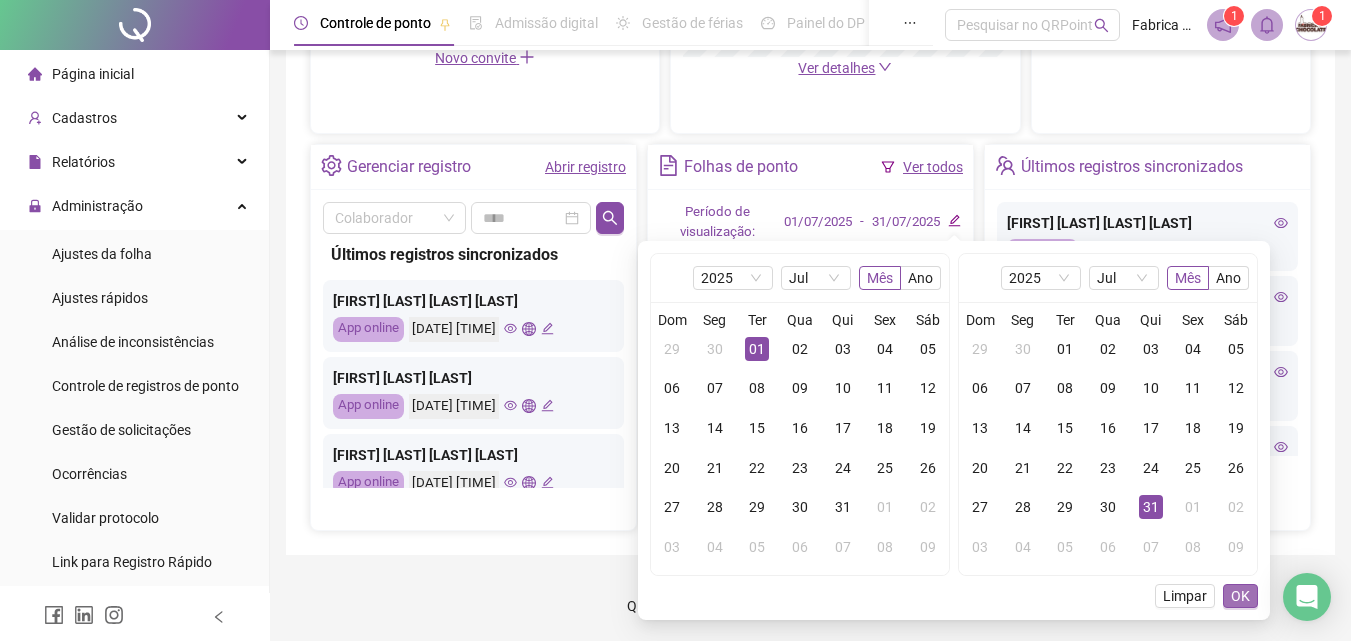 click on "OK" at bounding box center [1240, 596] 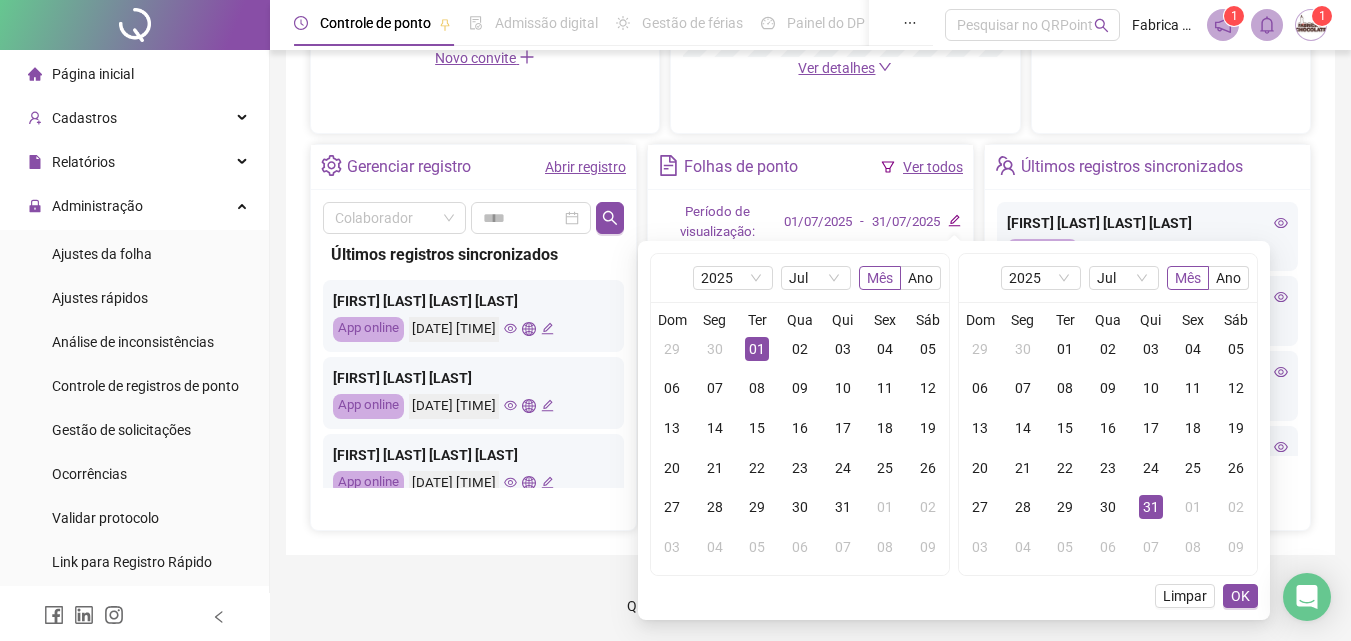 scroll, scrollTop: 671, scrollLeft: 0, axis: vertical 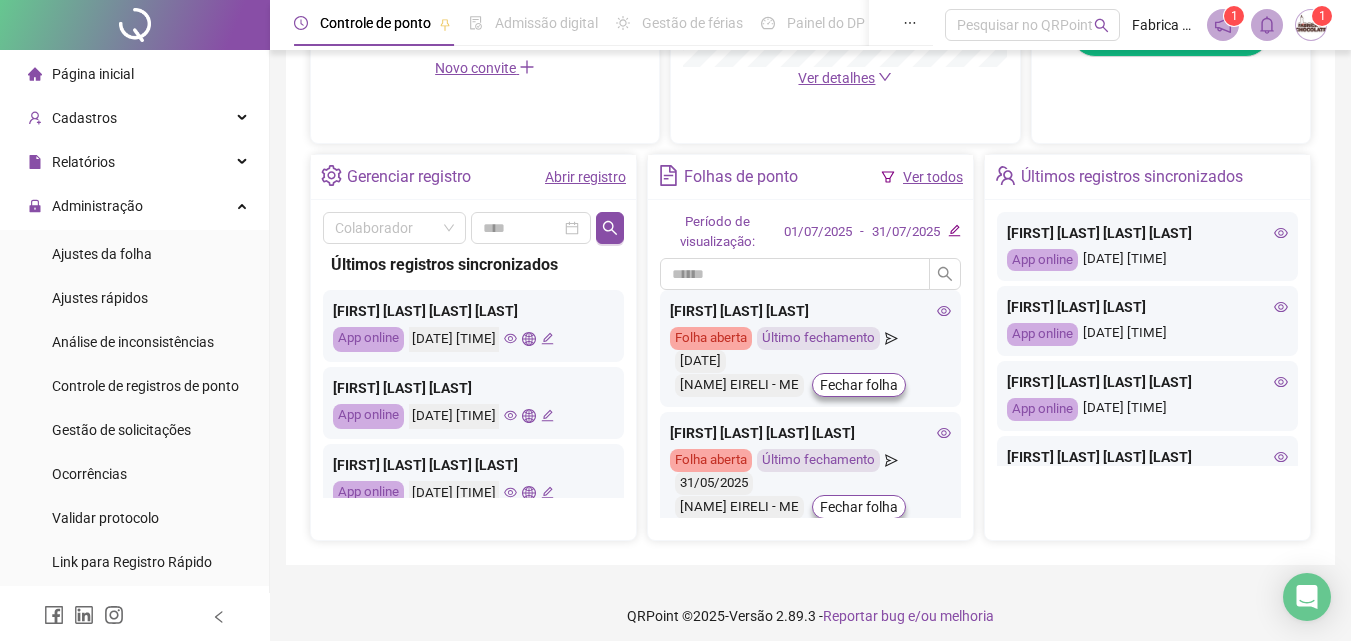 click on "Ver todos" at bounding box center [933, 177] 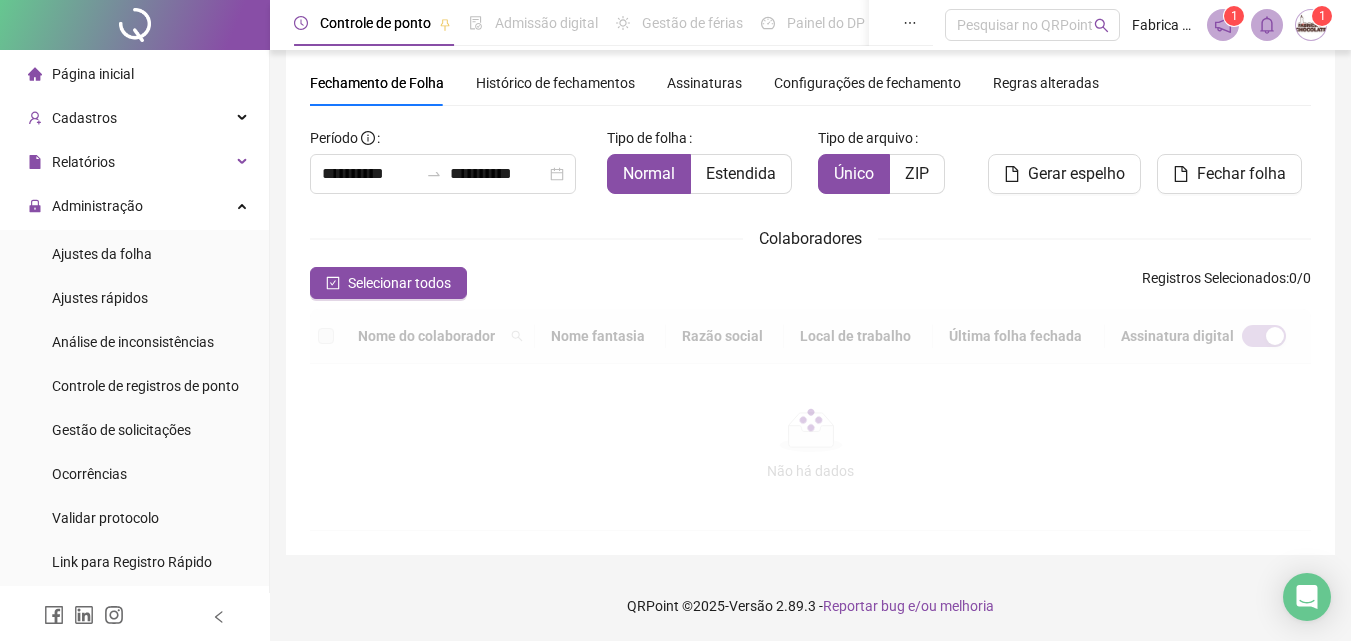 scroll, scrollTop: 89, scrollLeft: 0, axis: vertical 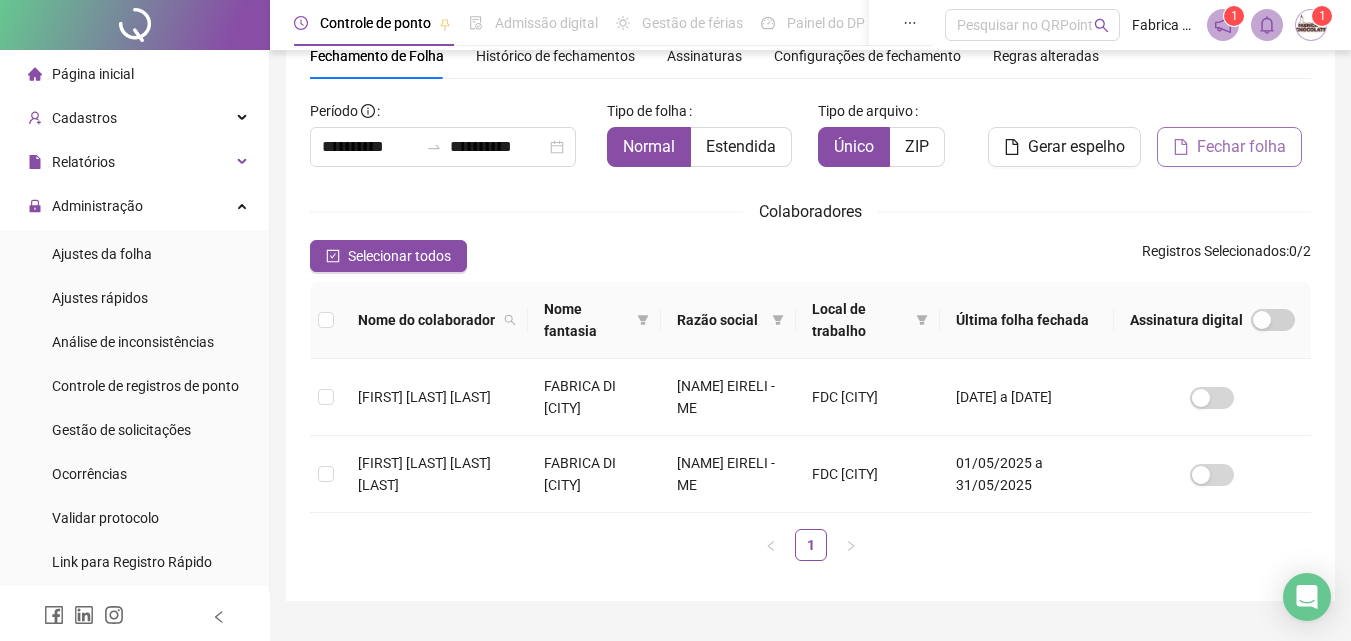 click on "Fechar folha" at bounding box center (1241, 147) 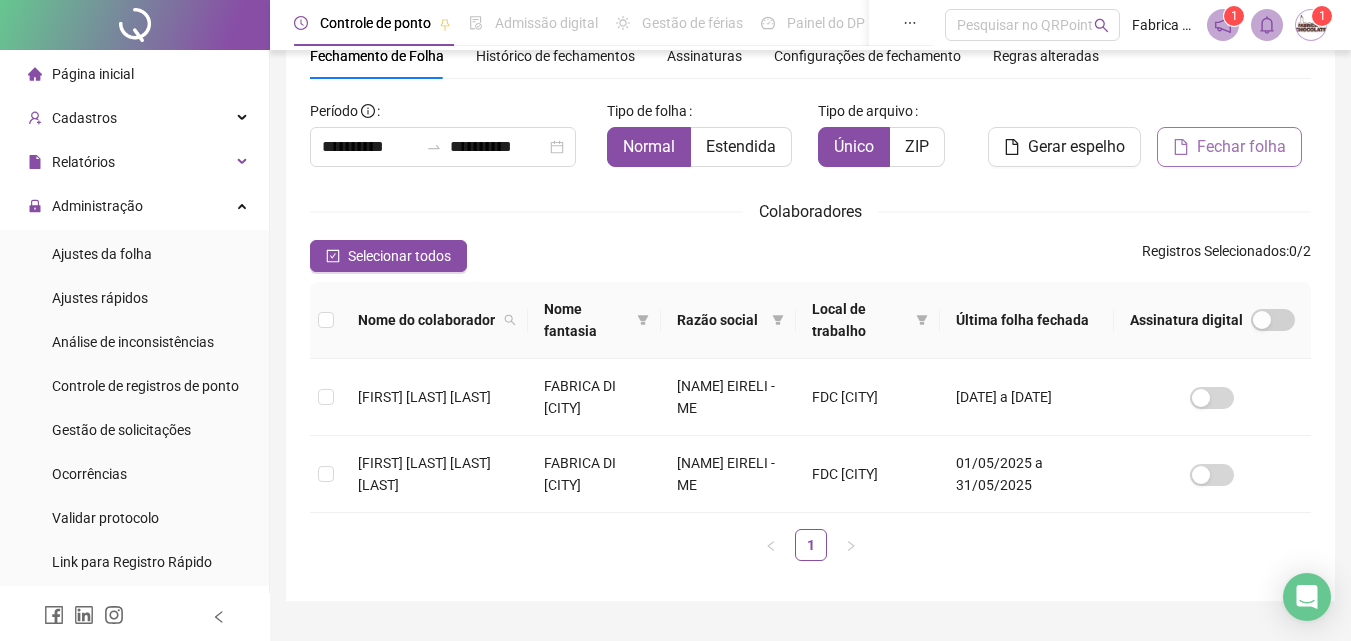click on "Fechar folha" at bounding box center (1241, 147) 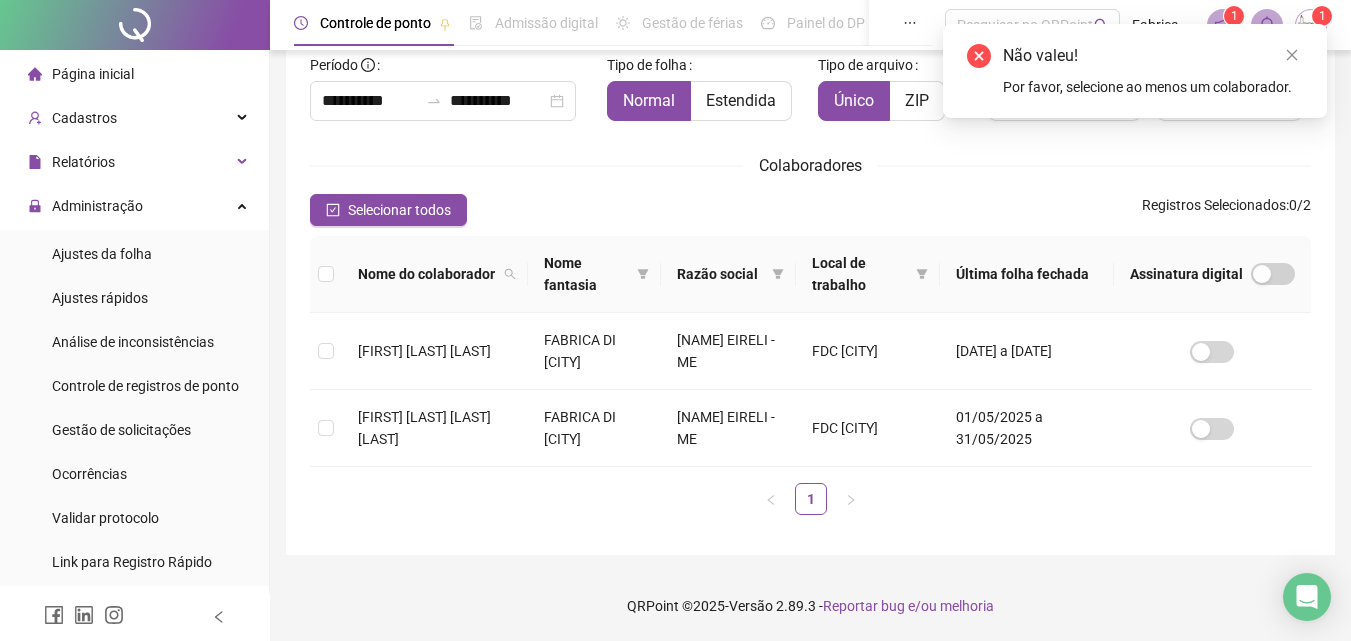 scroll, scrollTop: 179, scrollLeft: 0, axis: vertical 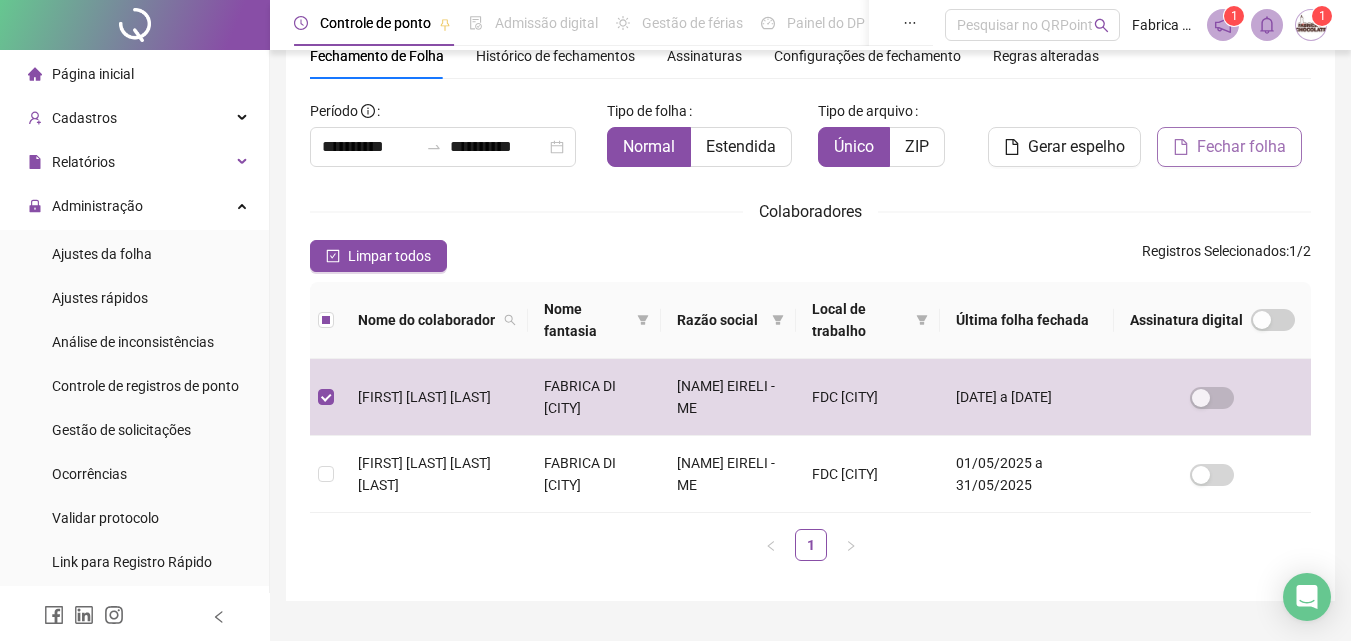click on "Fechar folha" at bounding box center (1241, 147) 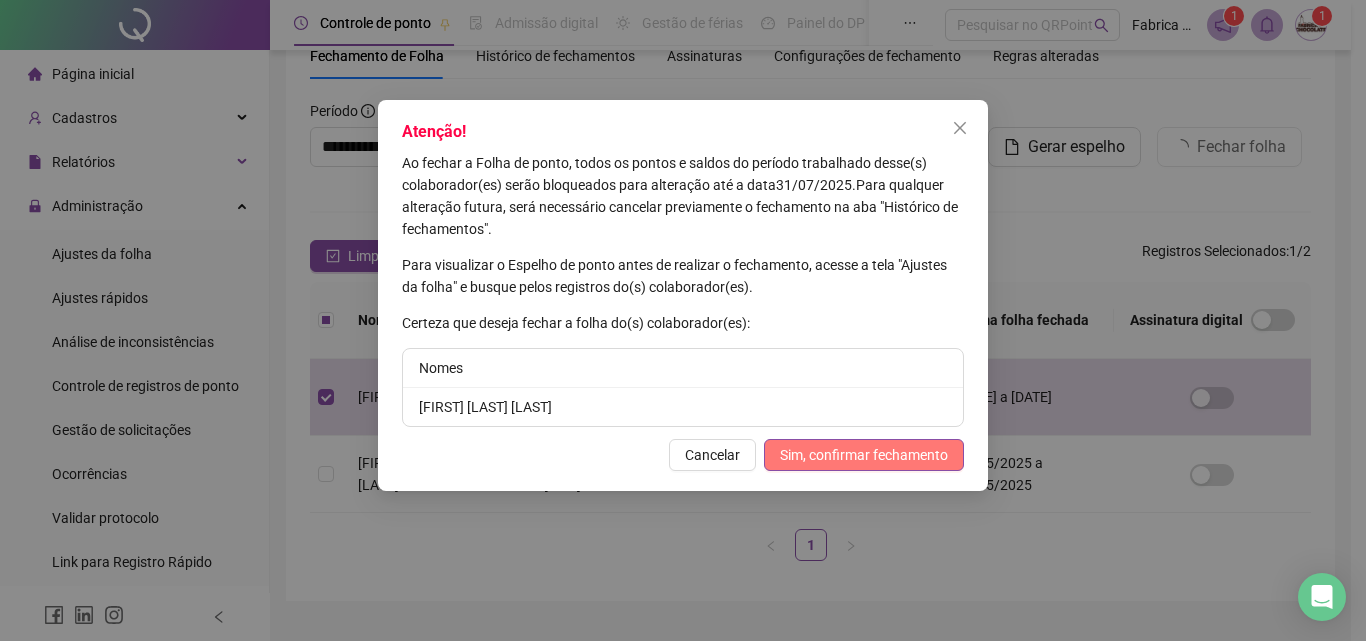 click on "Sim, confirmar fechamento" at bounding box center (864, 455) 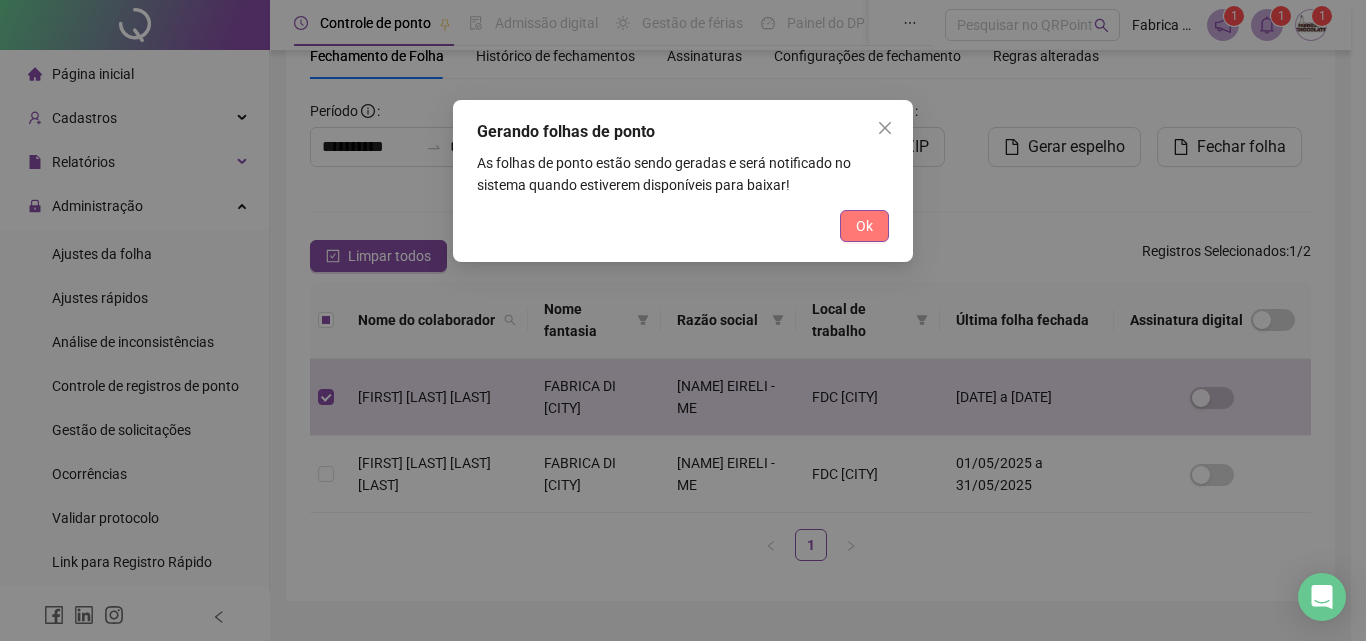 click on "Ok" at bounding box center [864, 226] 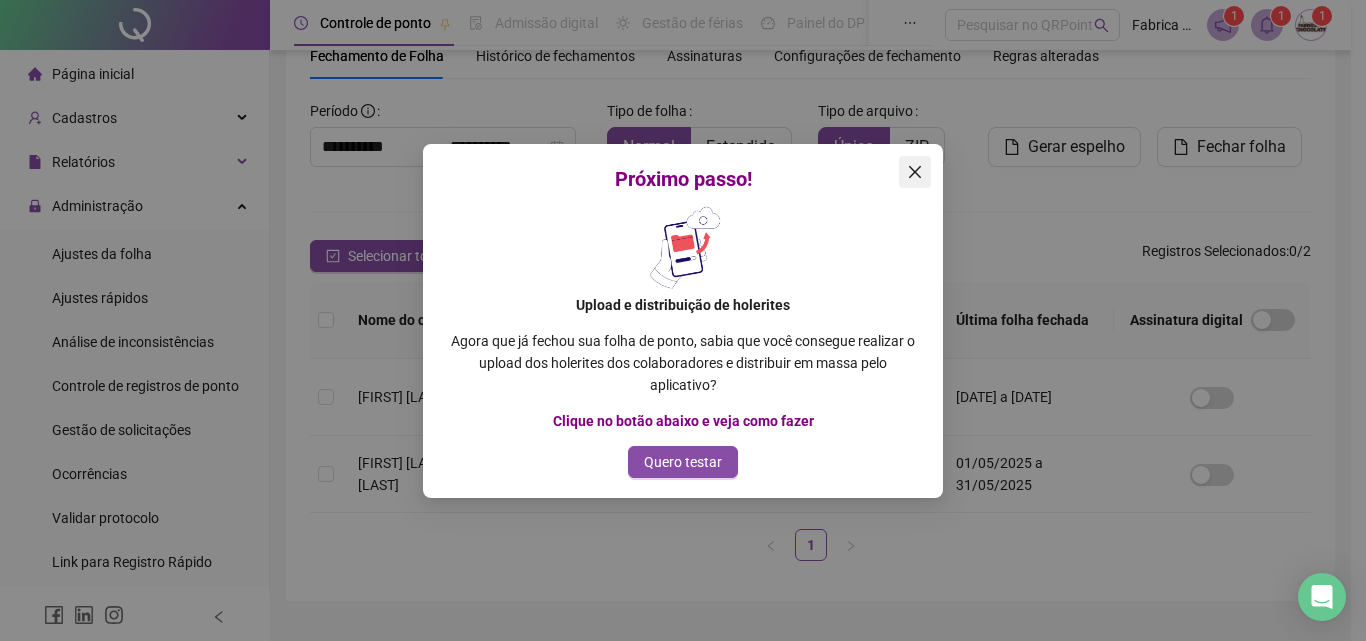 click 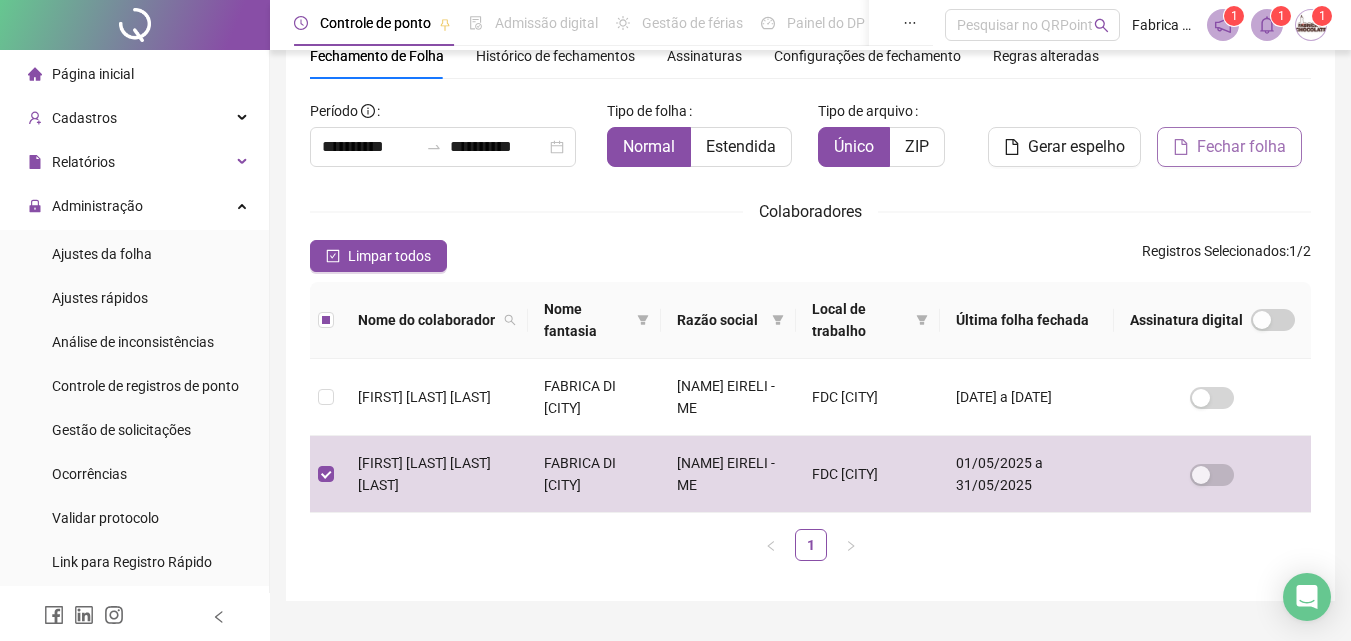 click on "Fechar folha" at bounding box center [1241, 147] 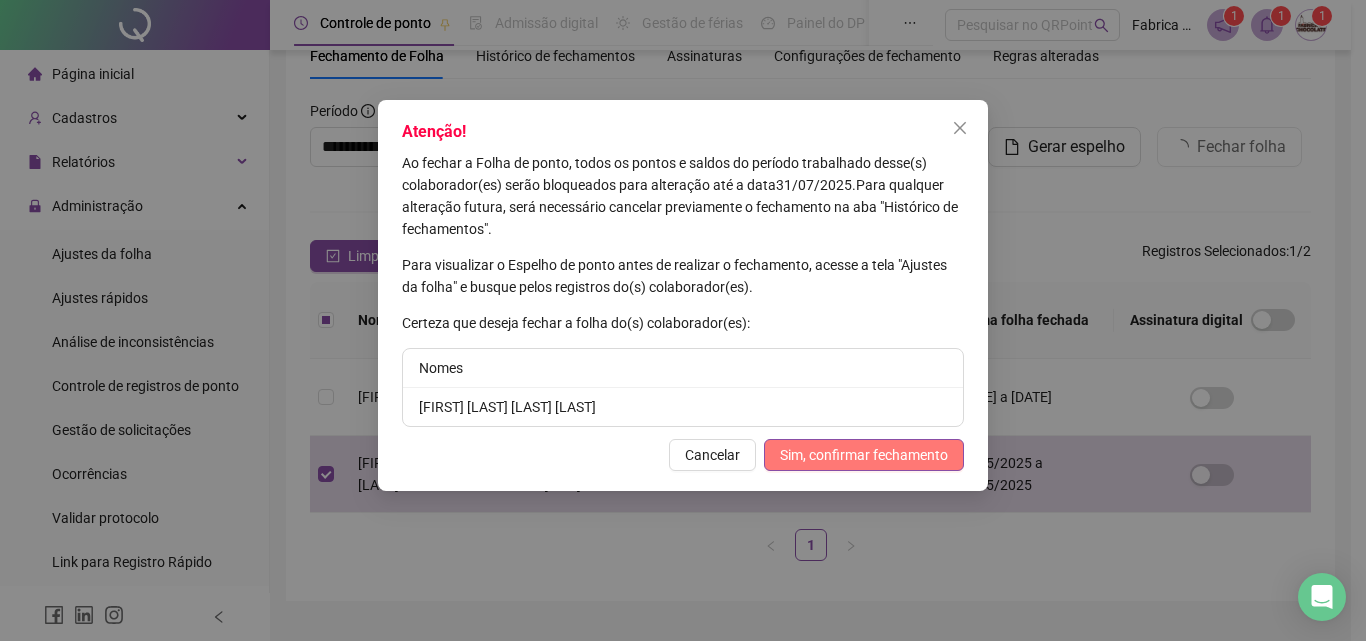 click on "Sim, confirmar fechamento" at bounding box center [864, 455] 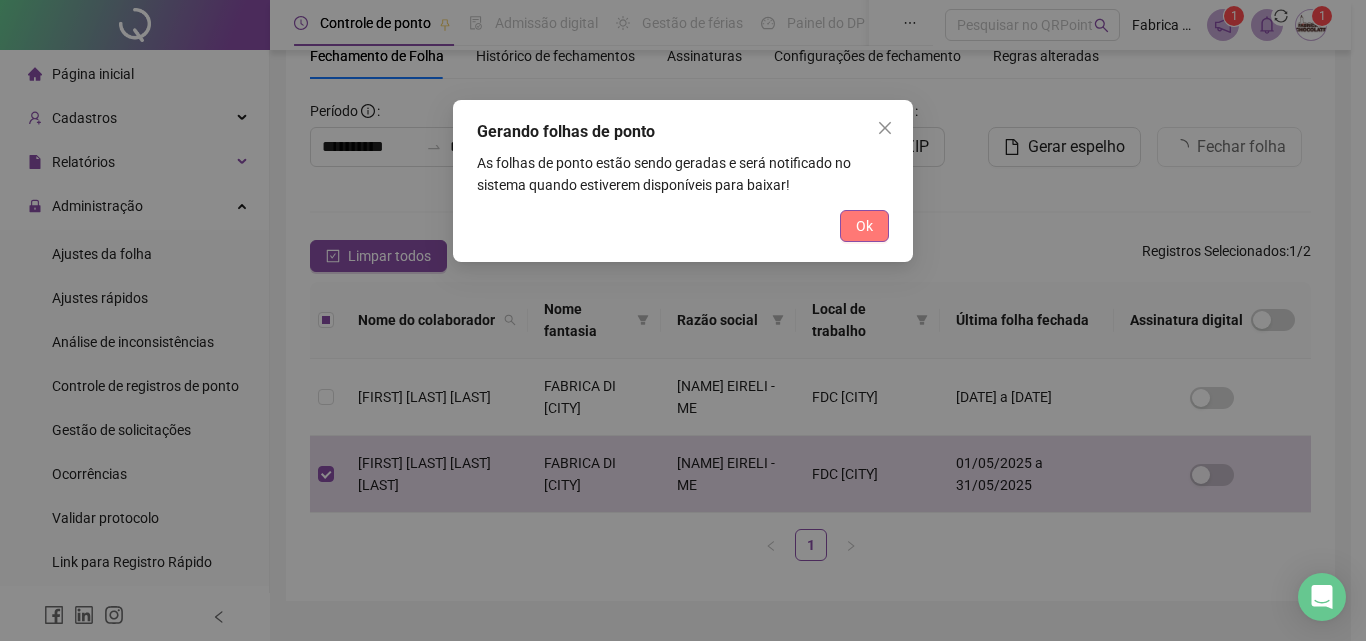 click on "Ok" at bounding box center [864, 226] 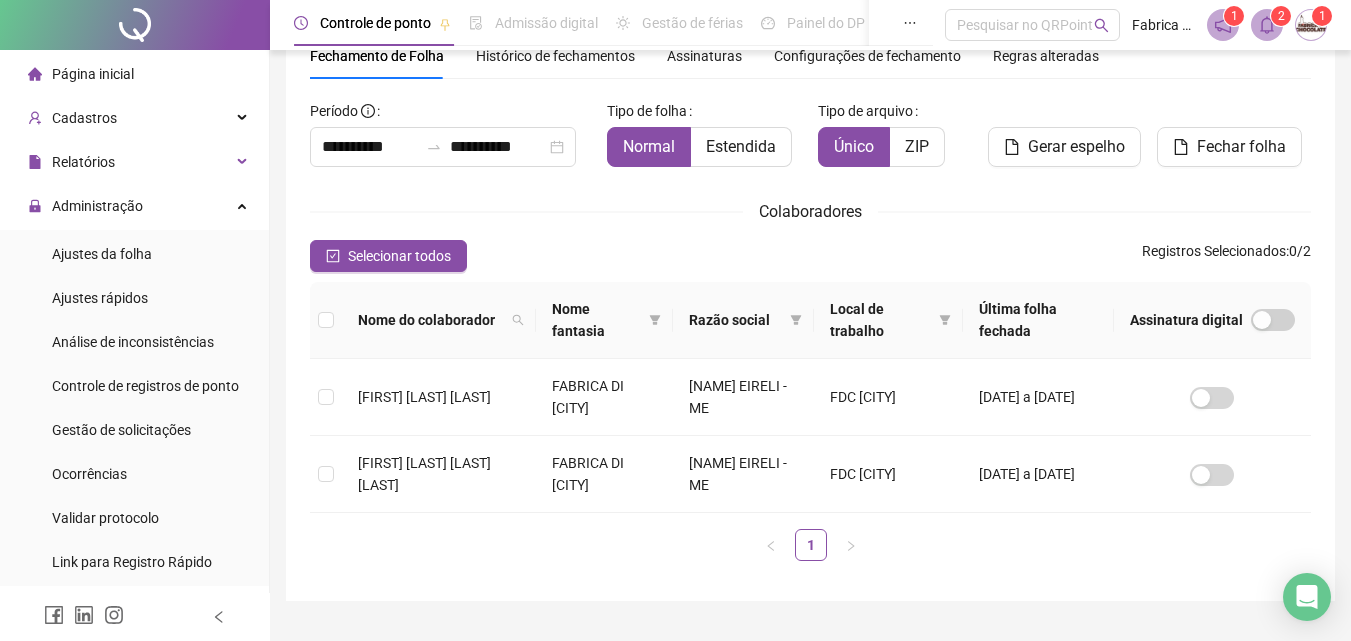 click on "Página inicial" at bounding box center (93, 74) 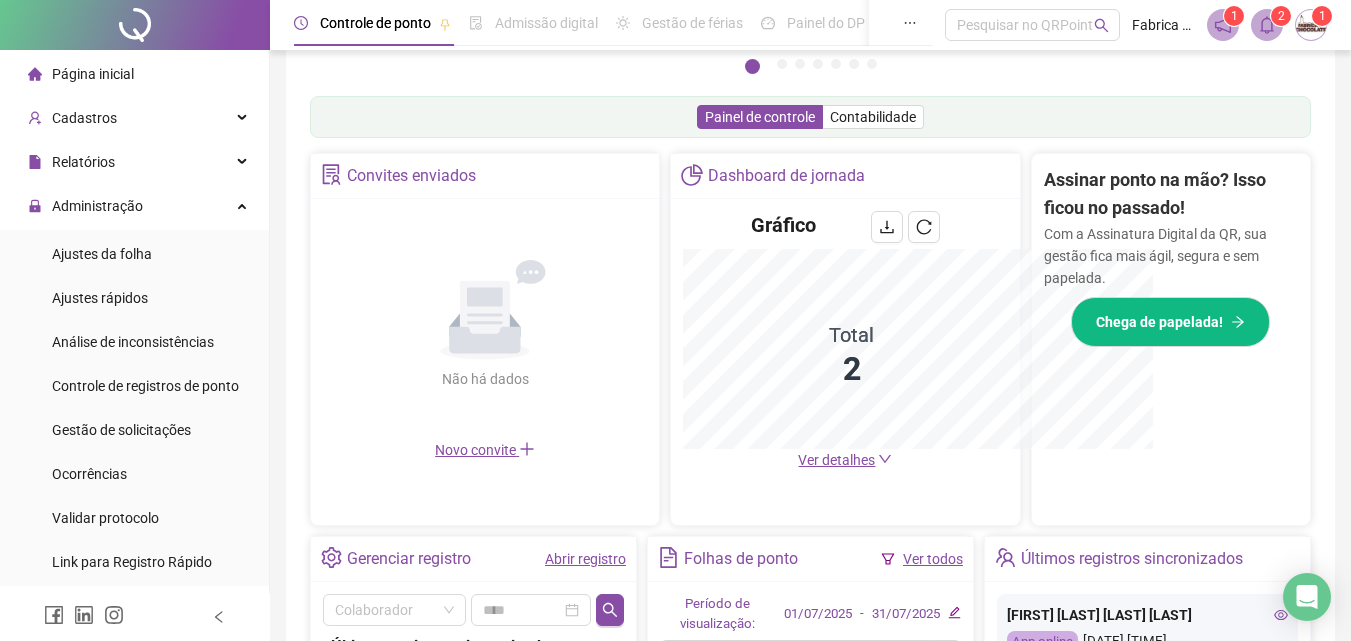 scroll, scrollTop: 584, scrollLeft: 0, axis: vertical 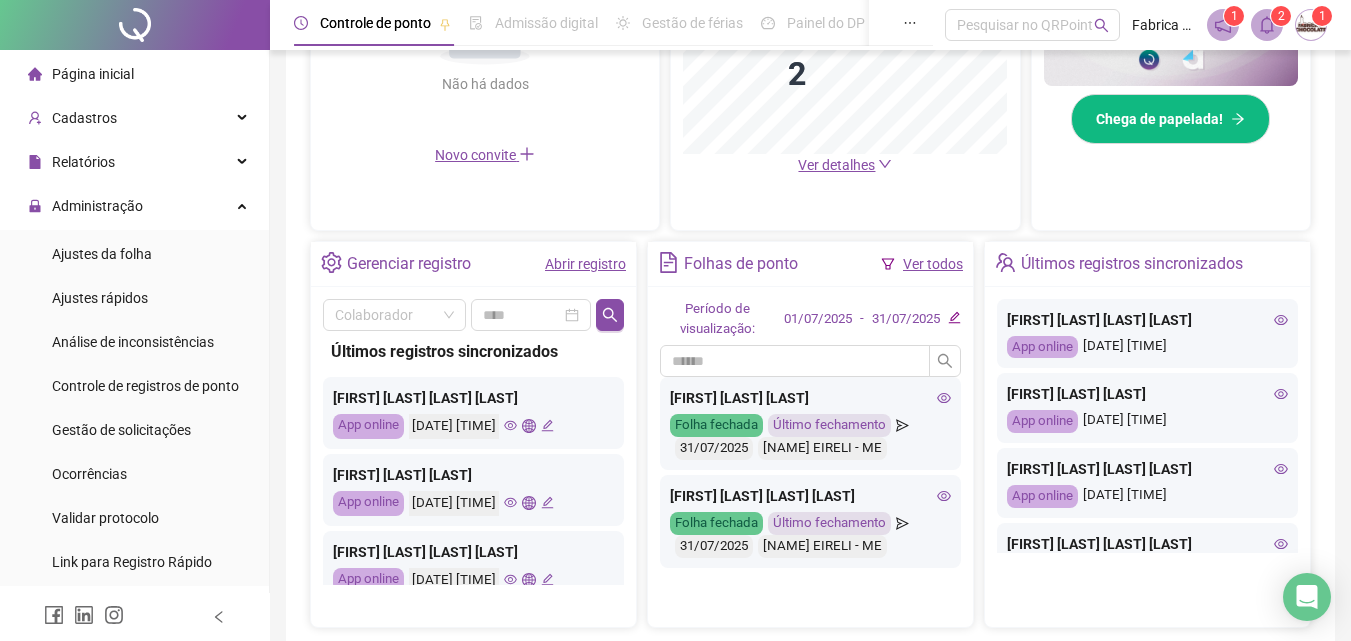 click on "[NAME] EIRELI - ME" at bounding box center (822, 448) 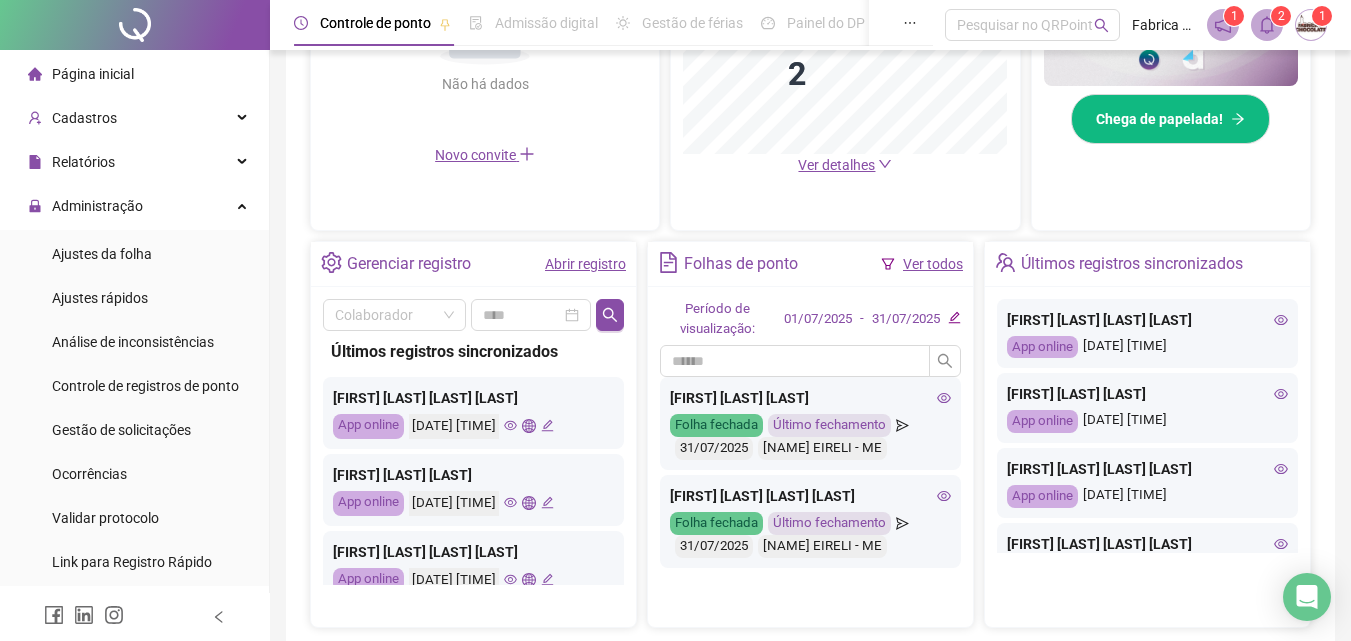 click 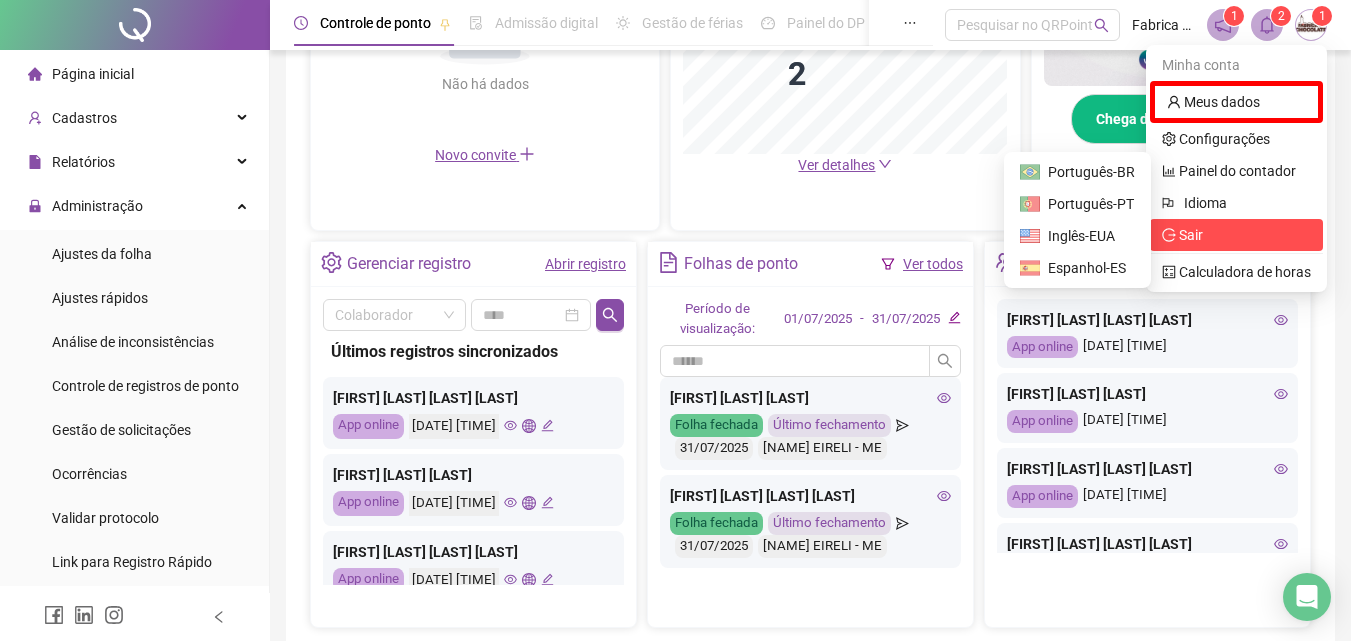 click on "Sair" at bounding box center [1191, 235] 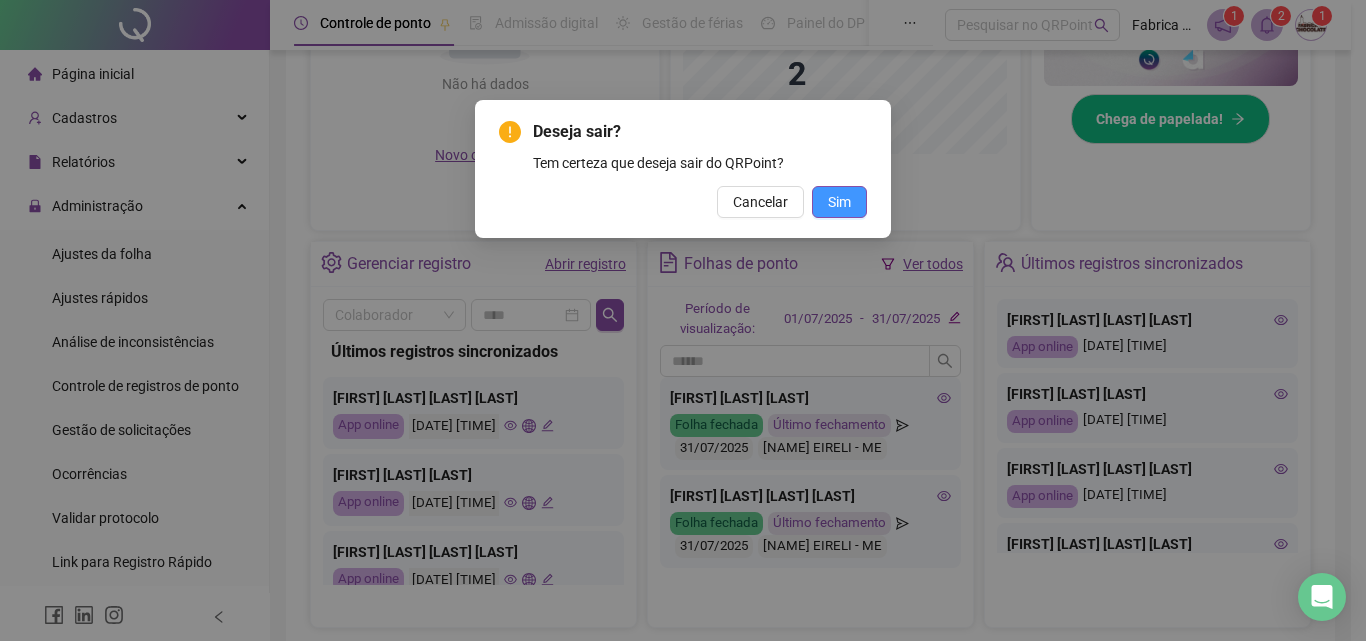 click on "Sim" at bounding box center (839, 202) 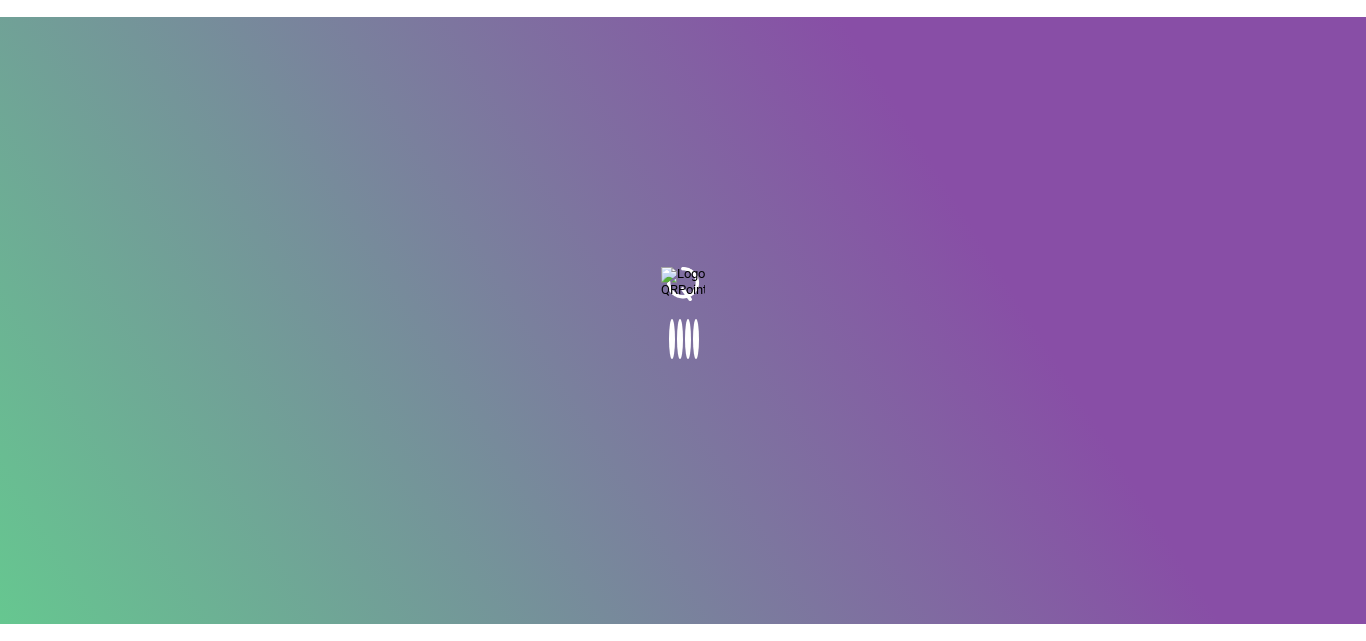 scroll, scrollTop: 0, scrollLeft: 0, axis: both 